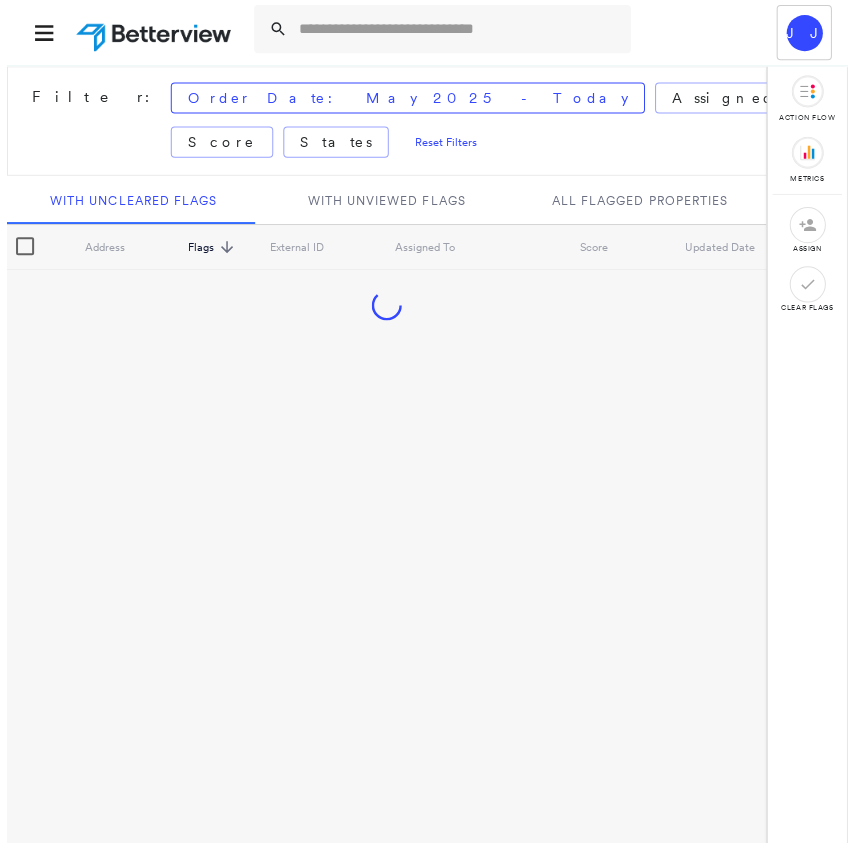 scroll, scrollTop: 0, scrollLeft: 0, axis: both 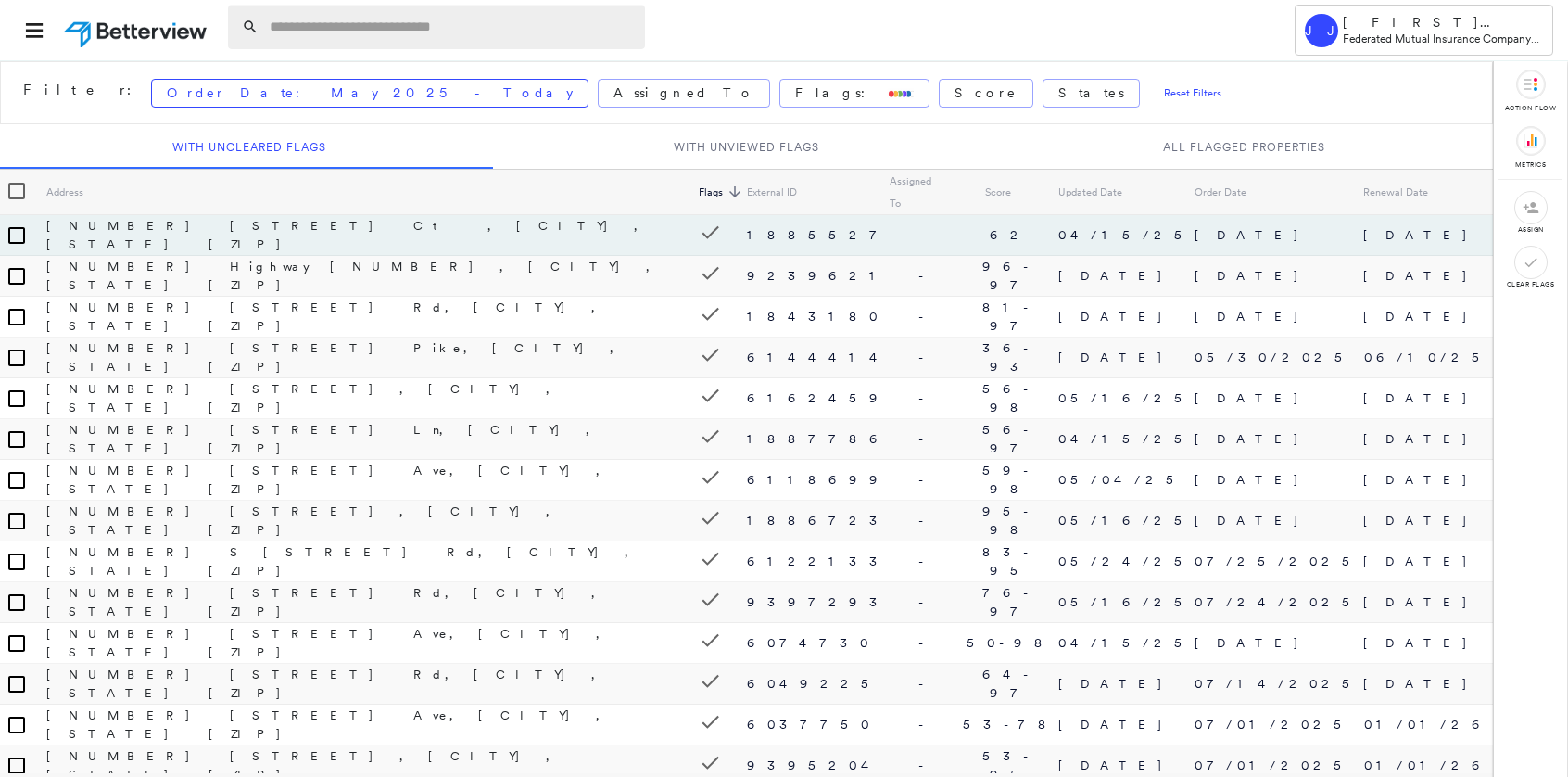 click at bounding box center (451, 27) 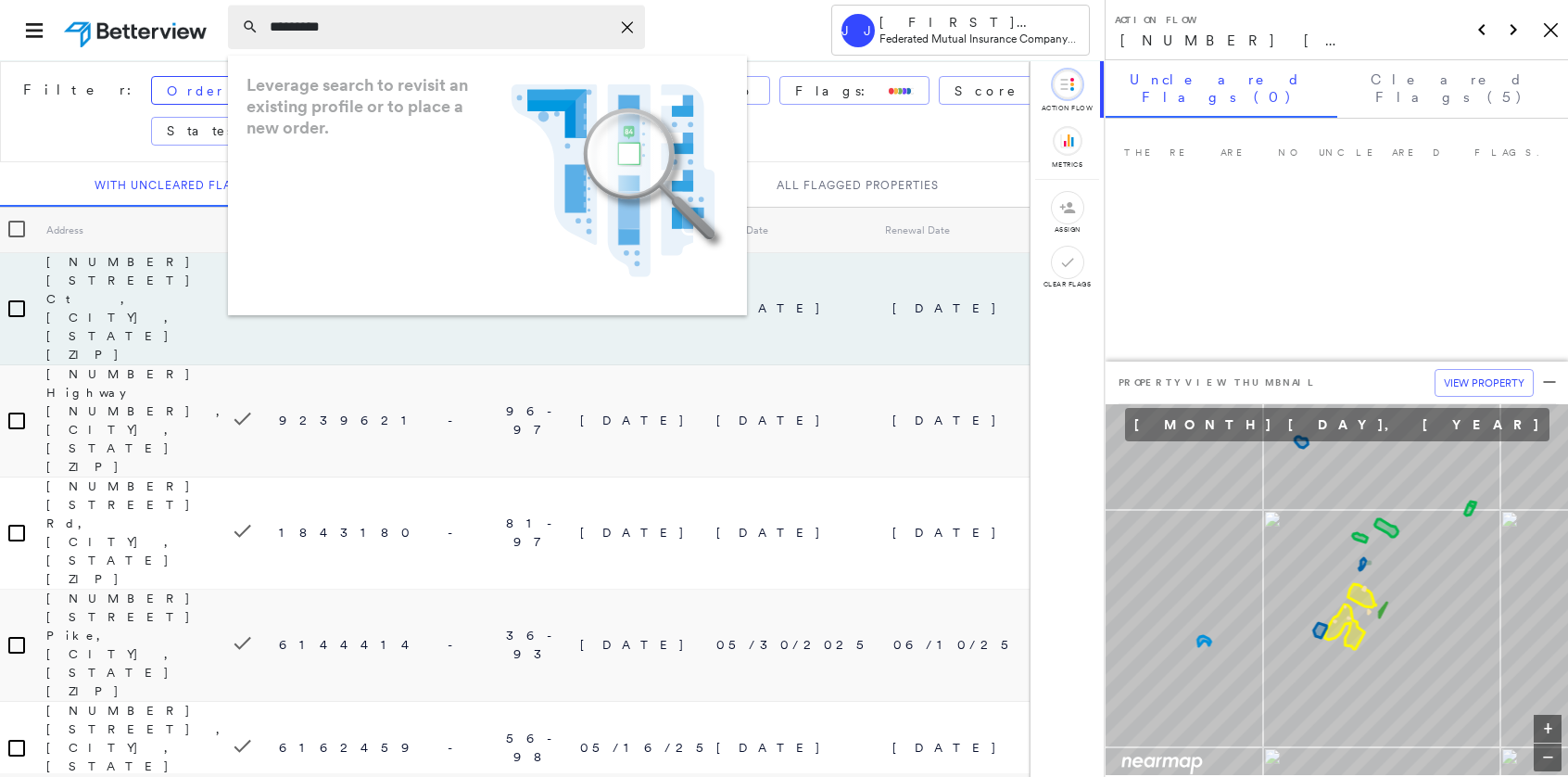 type on "*********" 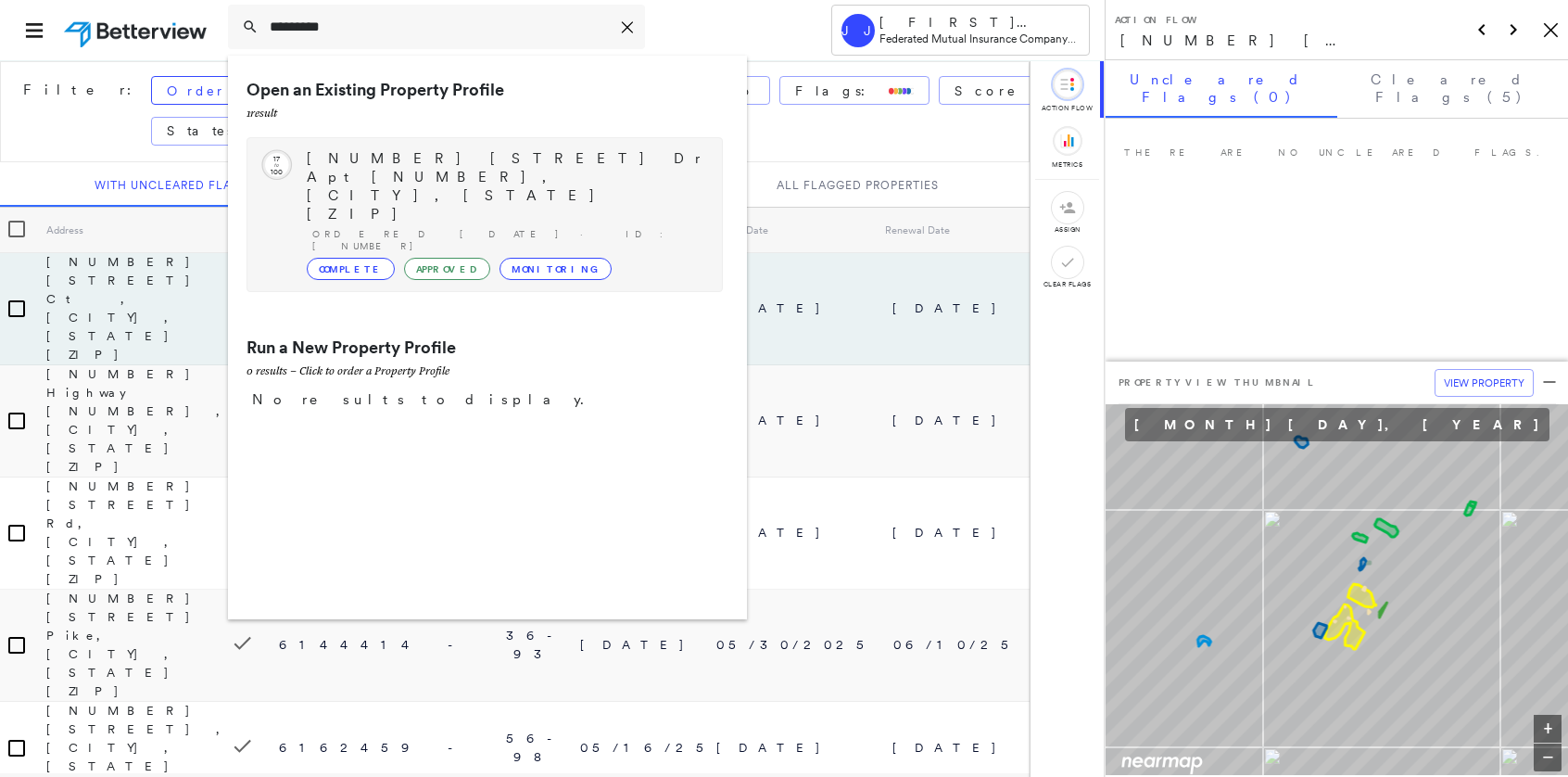 click on "Complete" at bounding box center (350, 269) 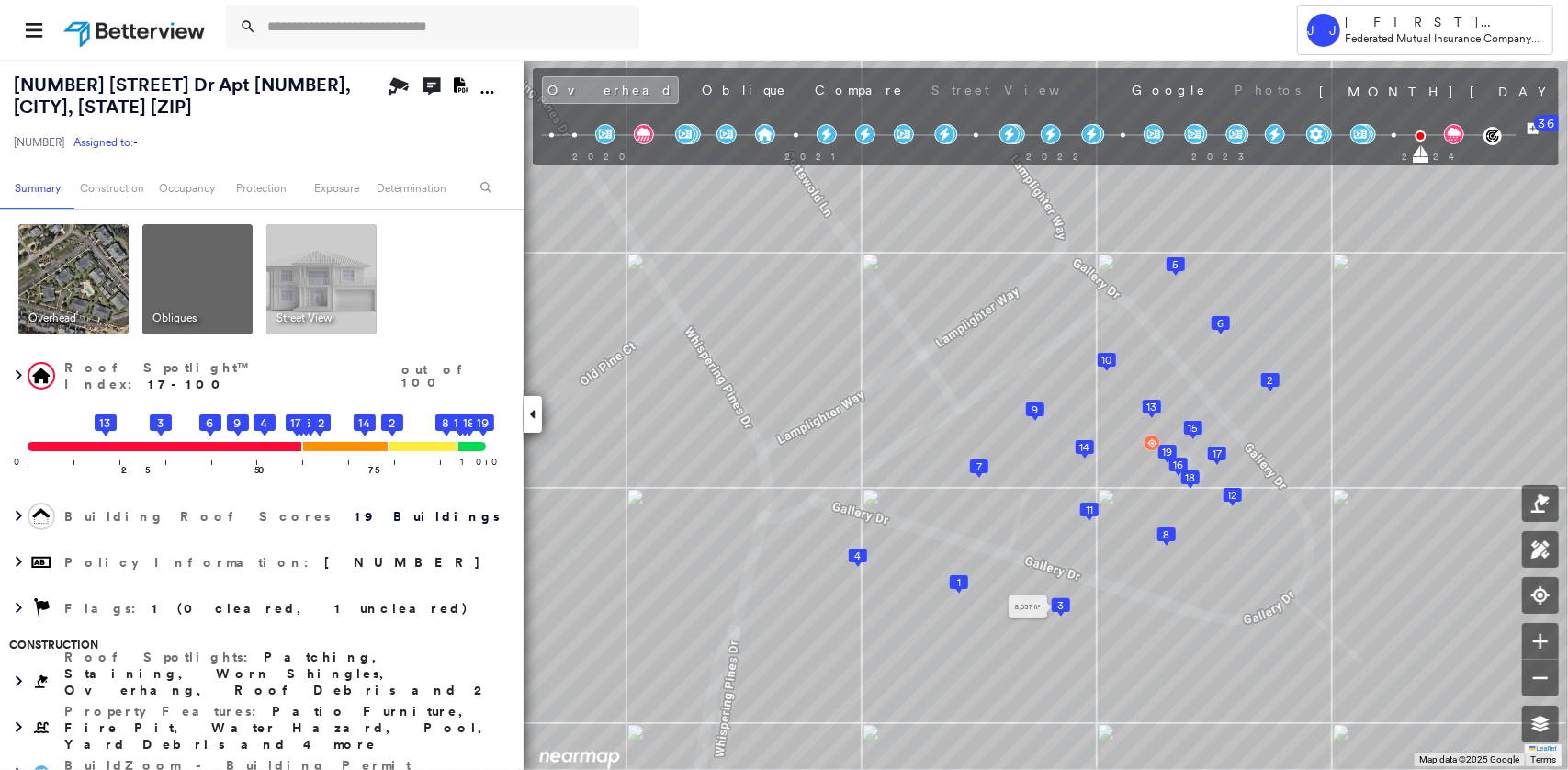 click on "3" at bounding box center [1061, 606] 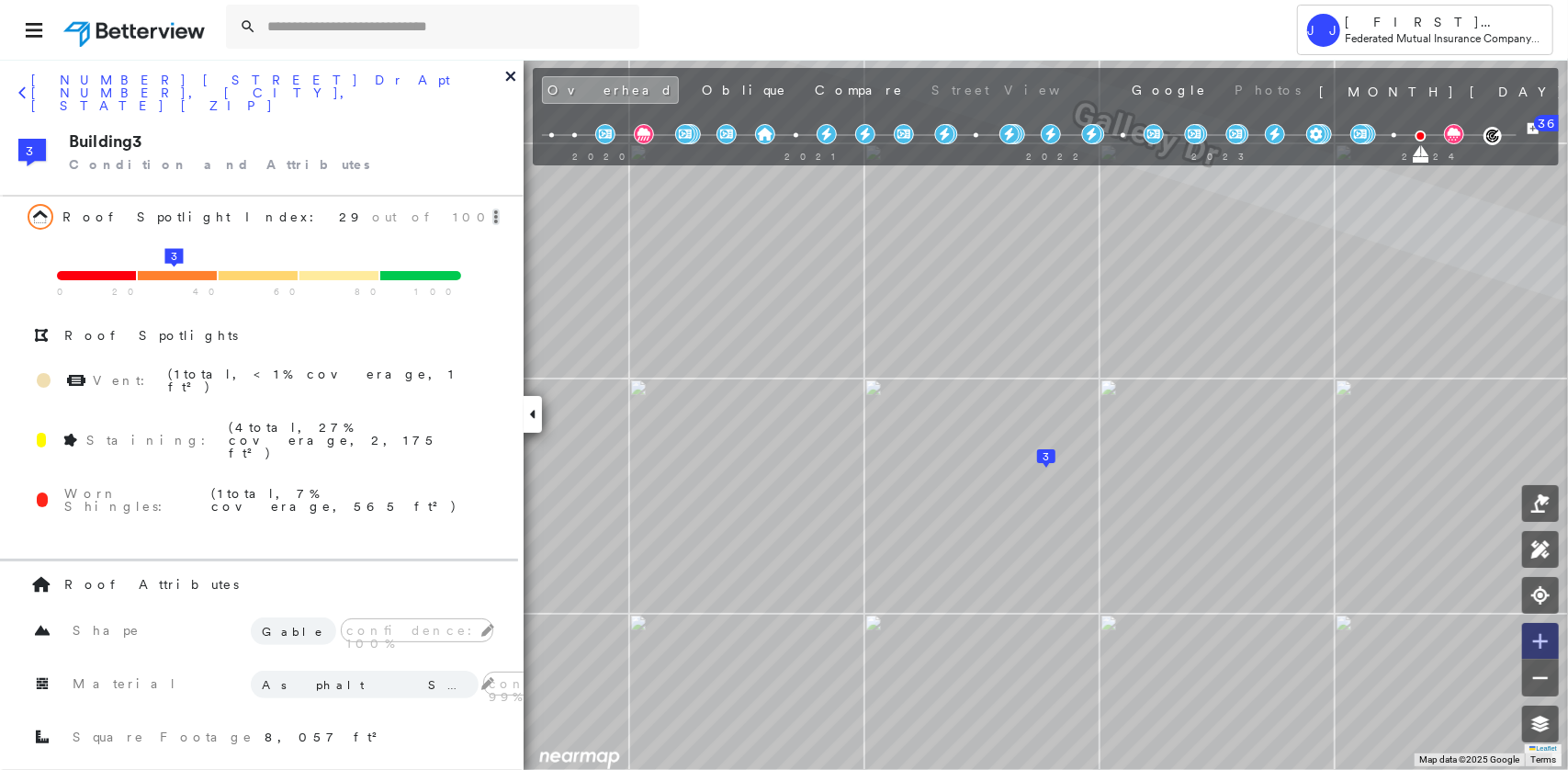 click 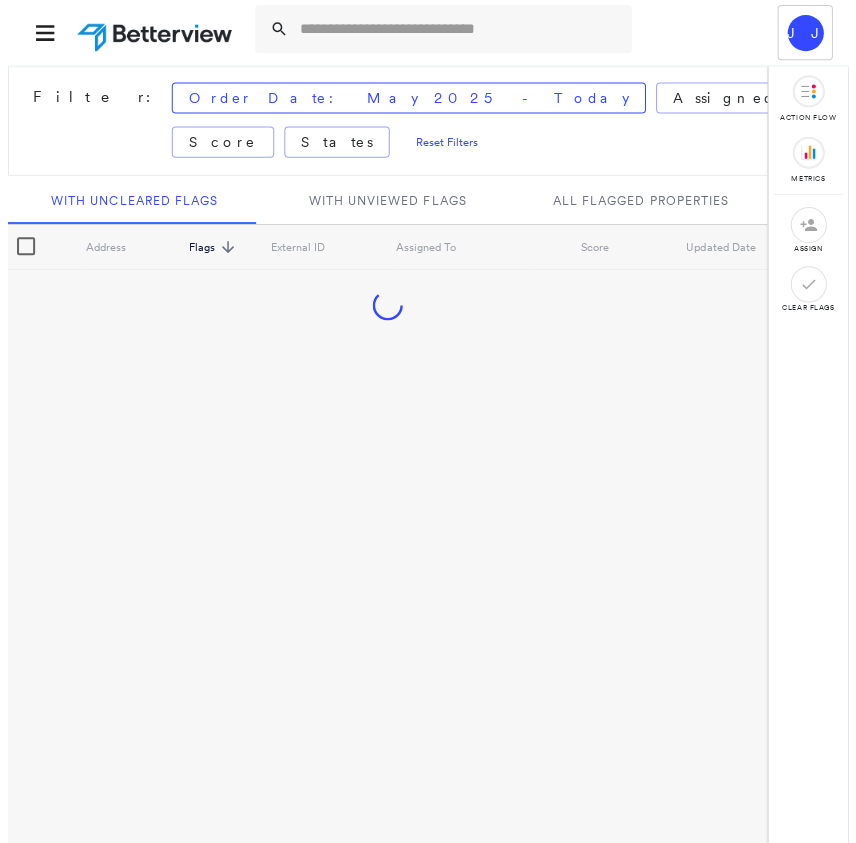 scroll, scrollTop: 0, scrollLeft: 0, axis: both 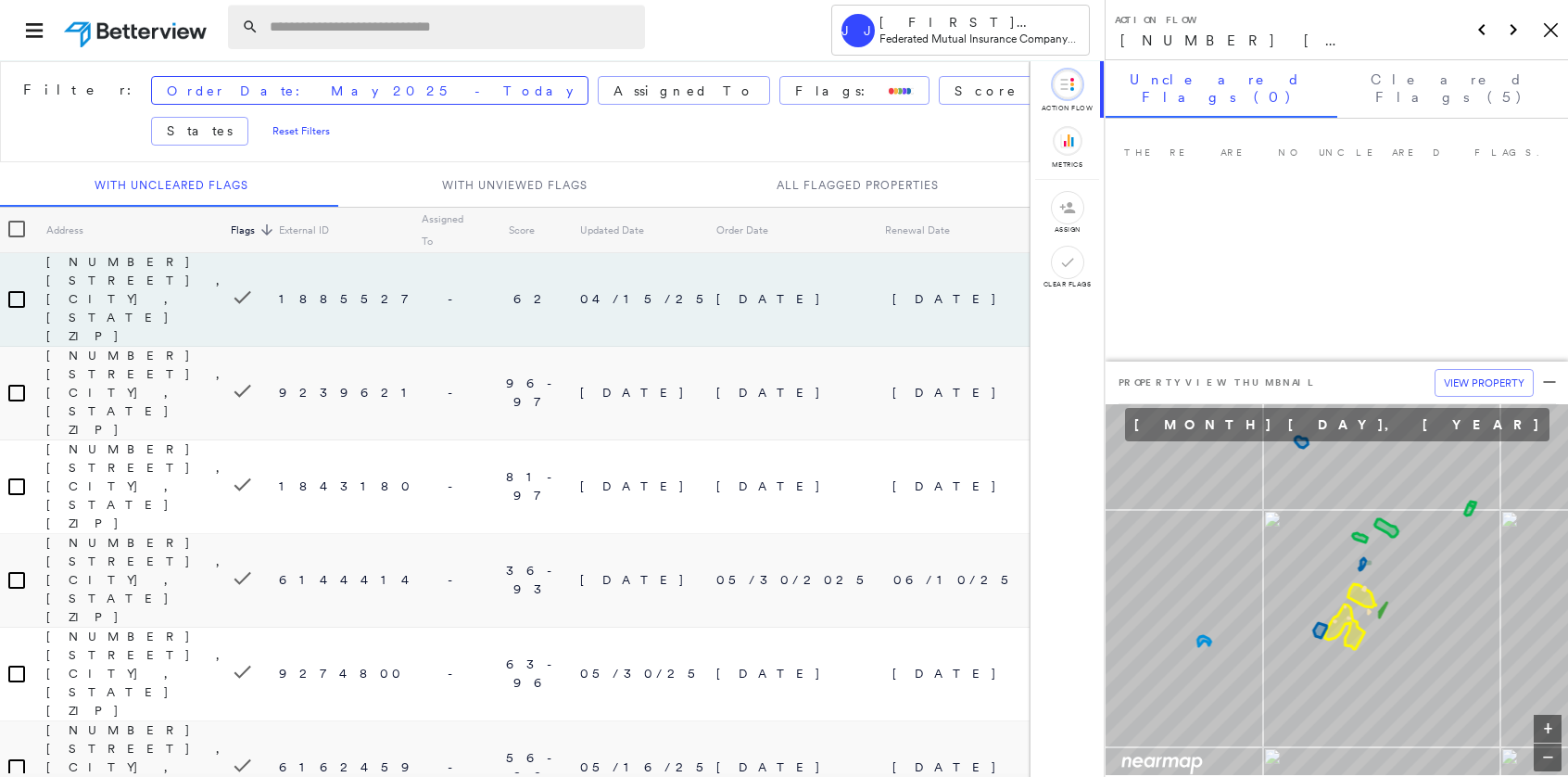 click at bounding box center [451, 27] 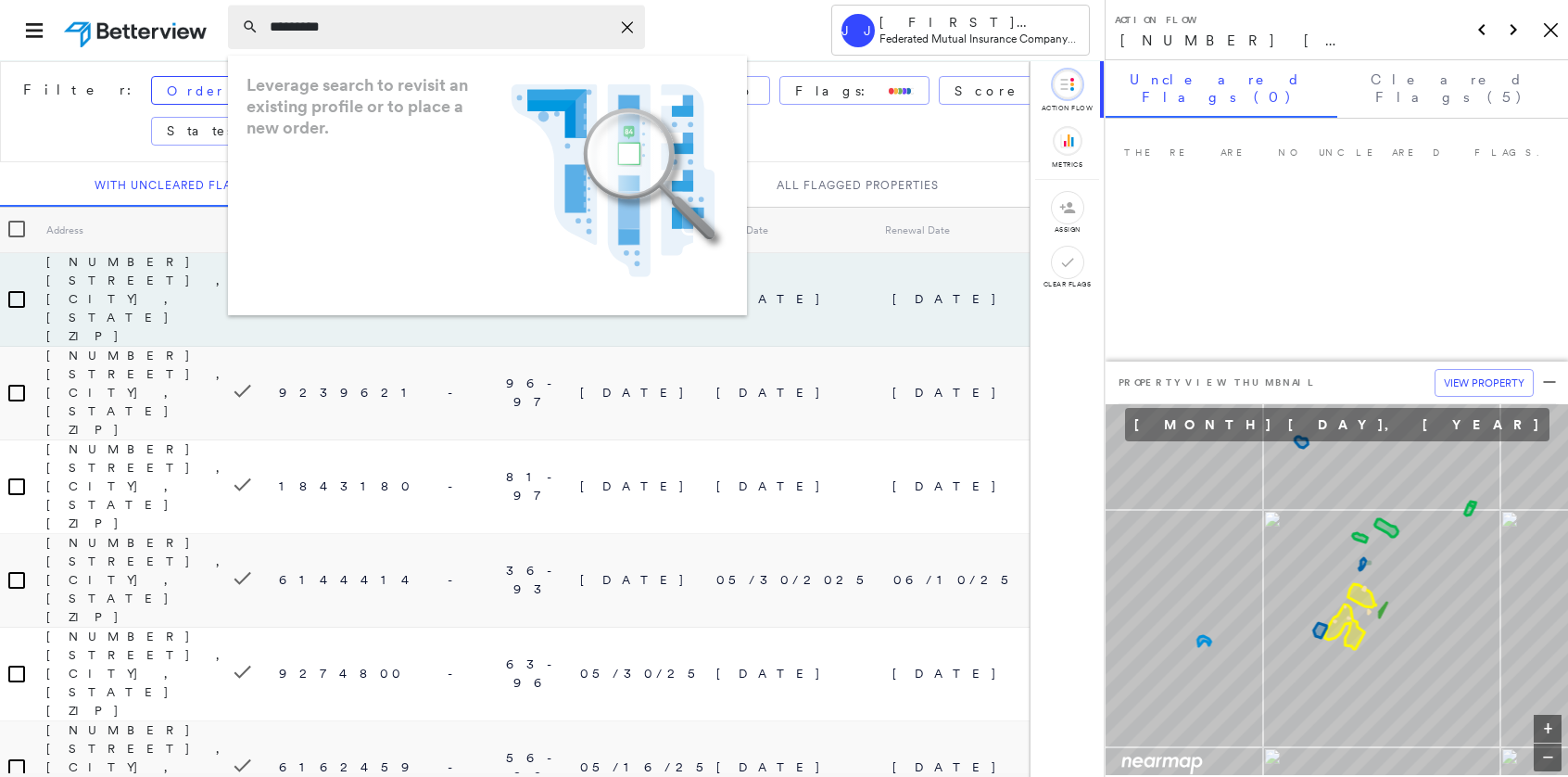 type on "*********" 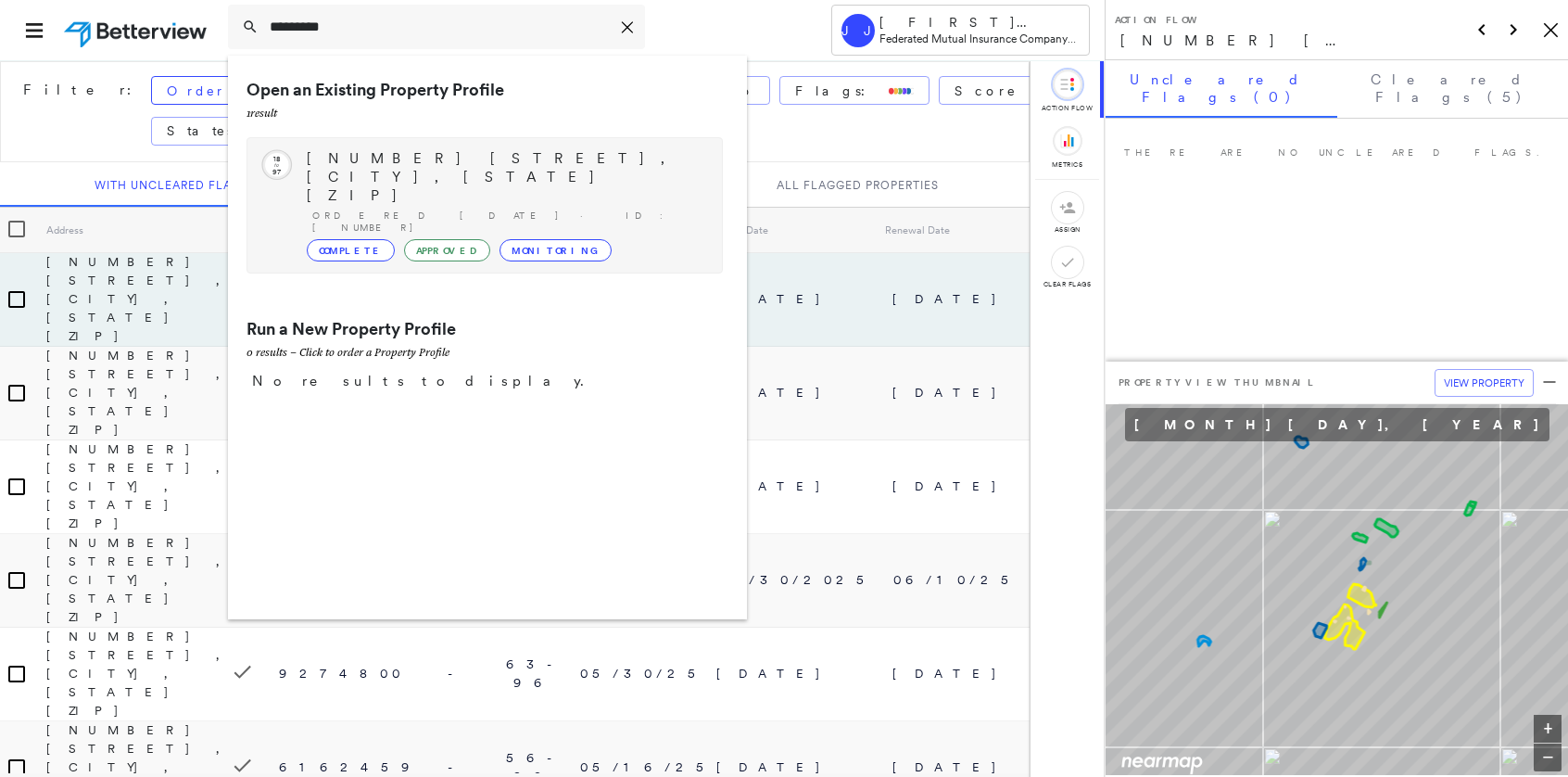 click on "Complete" at bounding box center (350, 250) 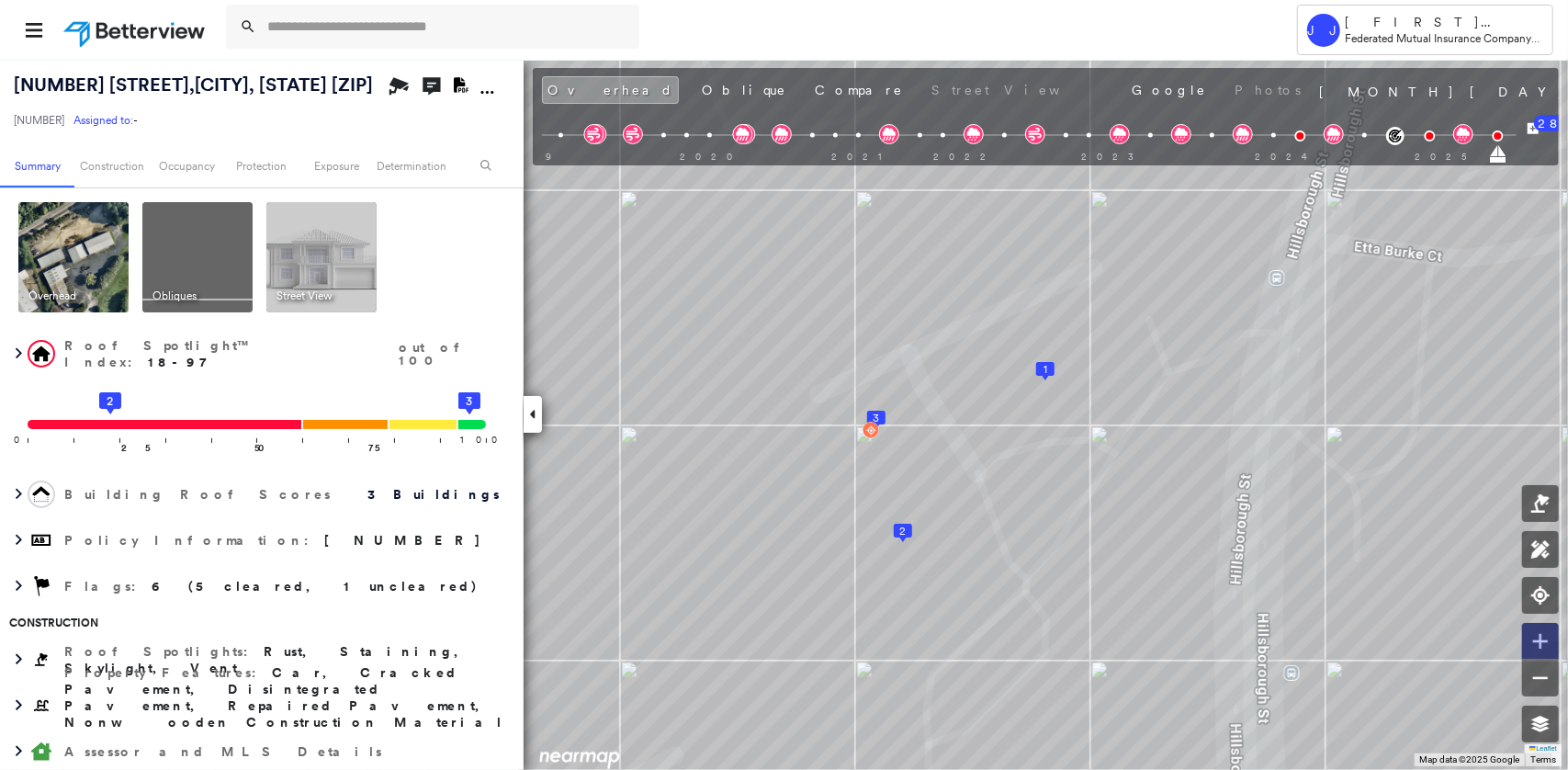 click 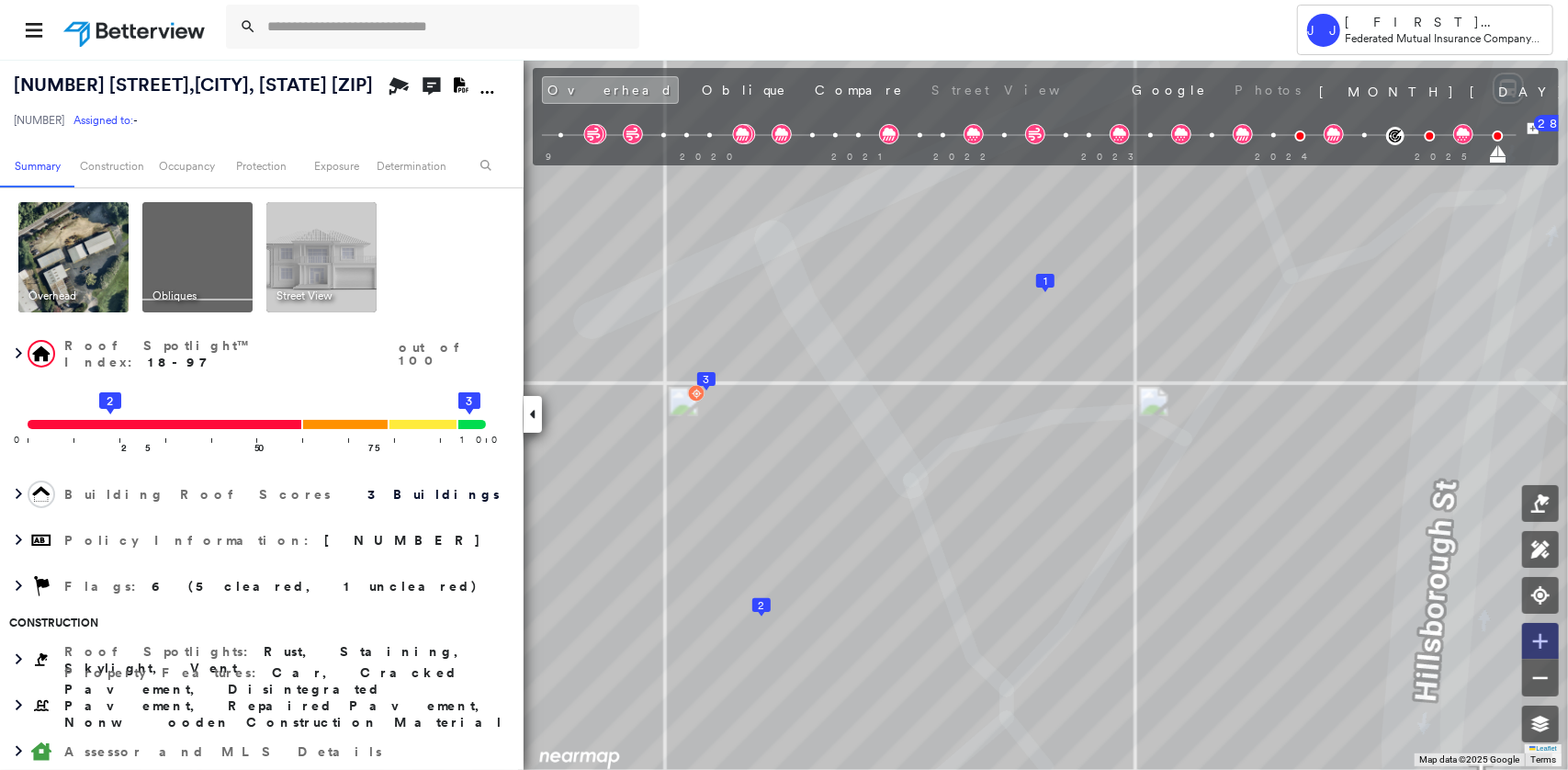 click 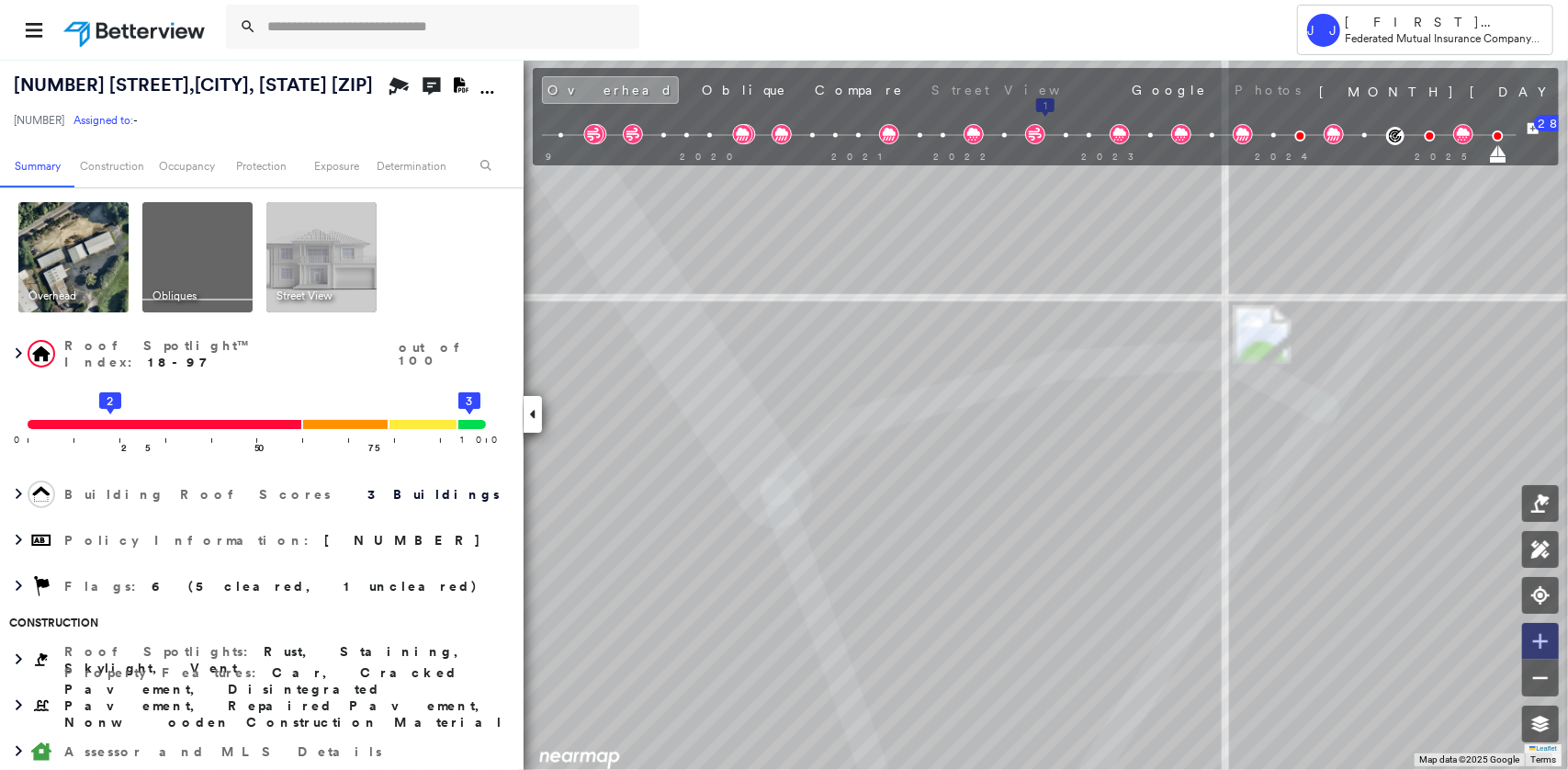 click 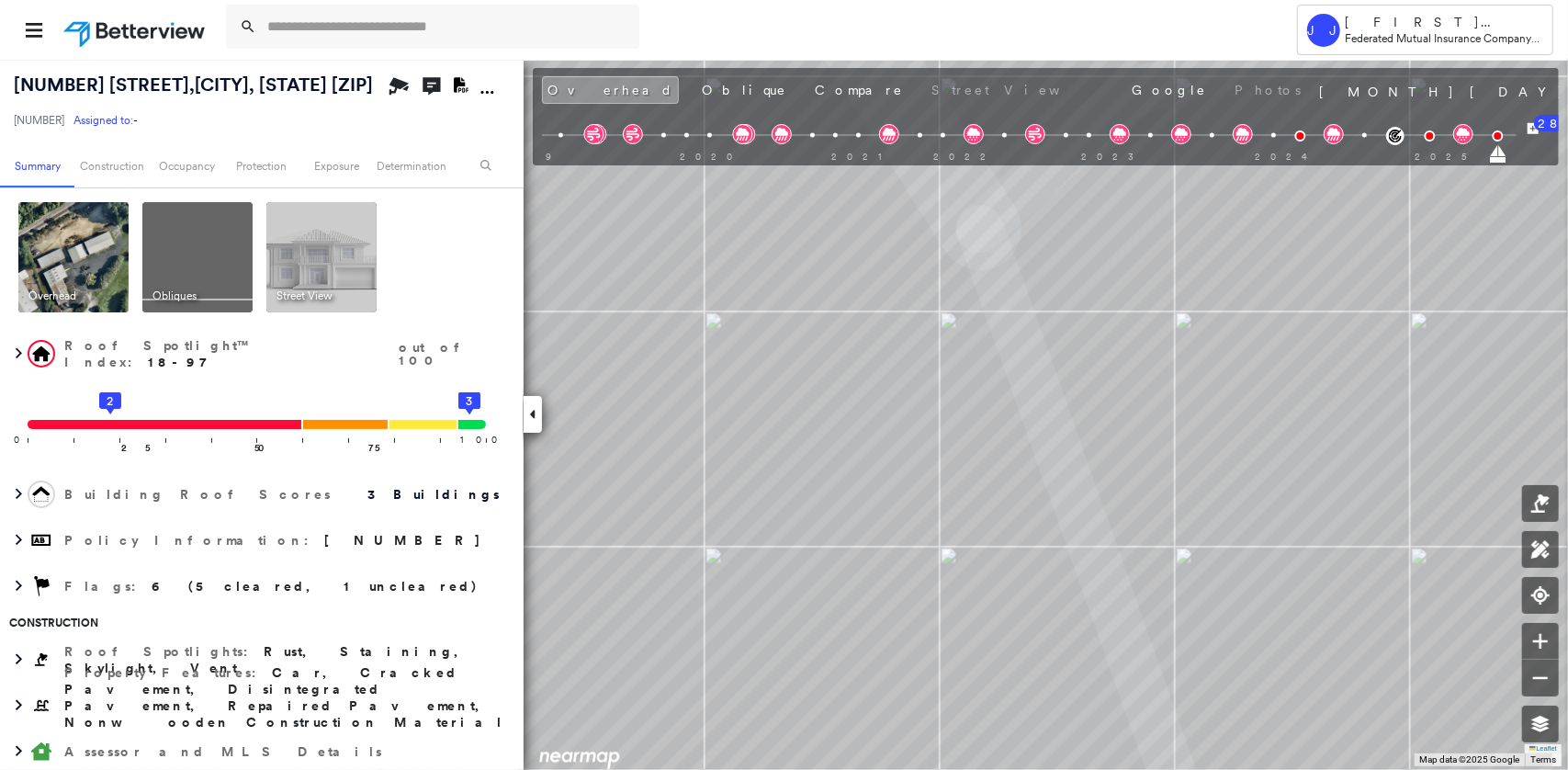 click on "[NUMBER] [STREET], [CITY], [STATE] [ZIP] [NUMBER] Assigned to: - Assigned to: - [NUMBER] Assigned to: - Open Comments Download PDF Report Summary Construction Occupancy Protection Exposure Determination Overhead Obliques Street View Roof Spotlight™ Index : 18-97 out of 100 0 100 25 2 50 75 1 3 Building Roof Scores 3 Buildings Policy Information : [NUMBER] Flags : 6 (5 cleared, 1 uncleared) Construction Roof Spotlights : Rust, Staining, Skylight, Vent Property Features : Car, Cracked Pavement, Disintegrated Pavement, Repaired Pavement, Nonwooden Construction Material and 2 more Assessor and MLS Details BuildZoom - Building Permit Data and Analysis Occupancy Ownership Place Detail Protection Exposure Determination Flags : 6 (5 cleared, 1 uncleared) Uncleared Flags (1) Cleared Flags (5) Critical Priority Flagged [DATE] Clear Action Taken New Entry History Quote/New Business Terms & Conditions Added ACV Endorsement Added Cosmetic Endorsement Inspection/Loss Control Onsite Inspection Ordered Save" at bounding box center (784, 414) 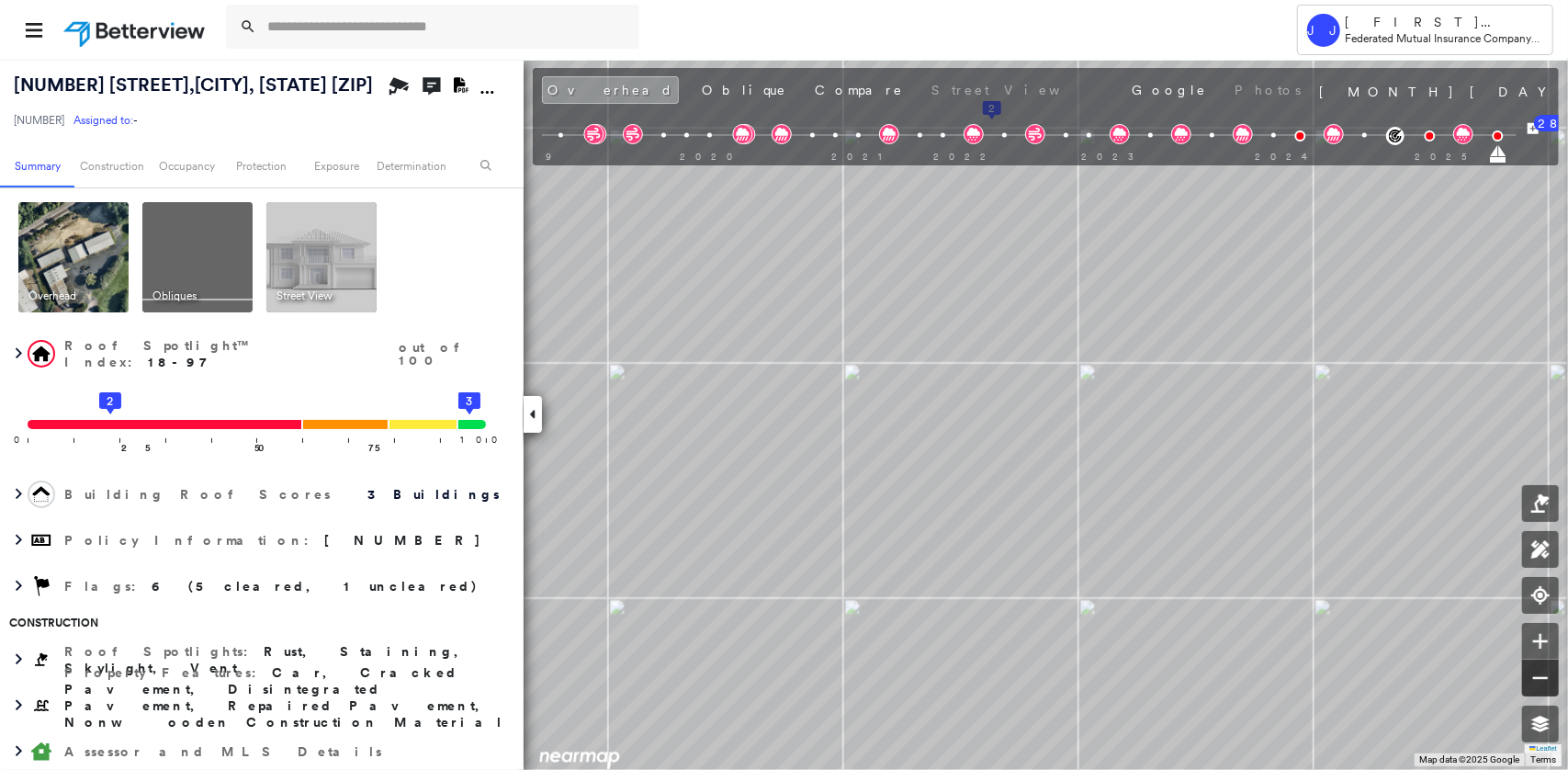 click 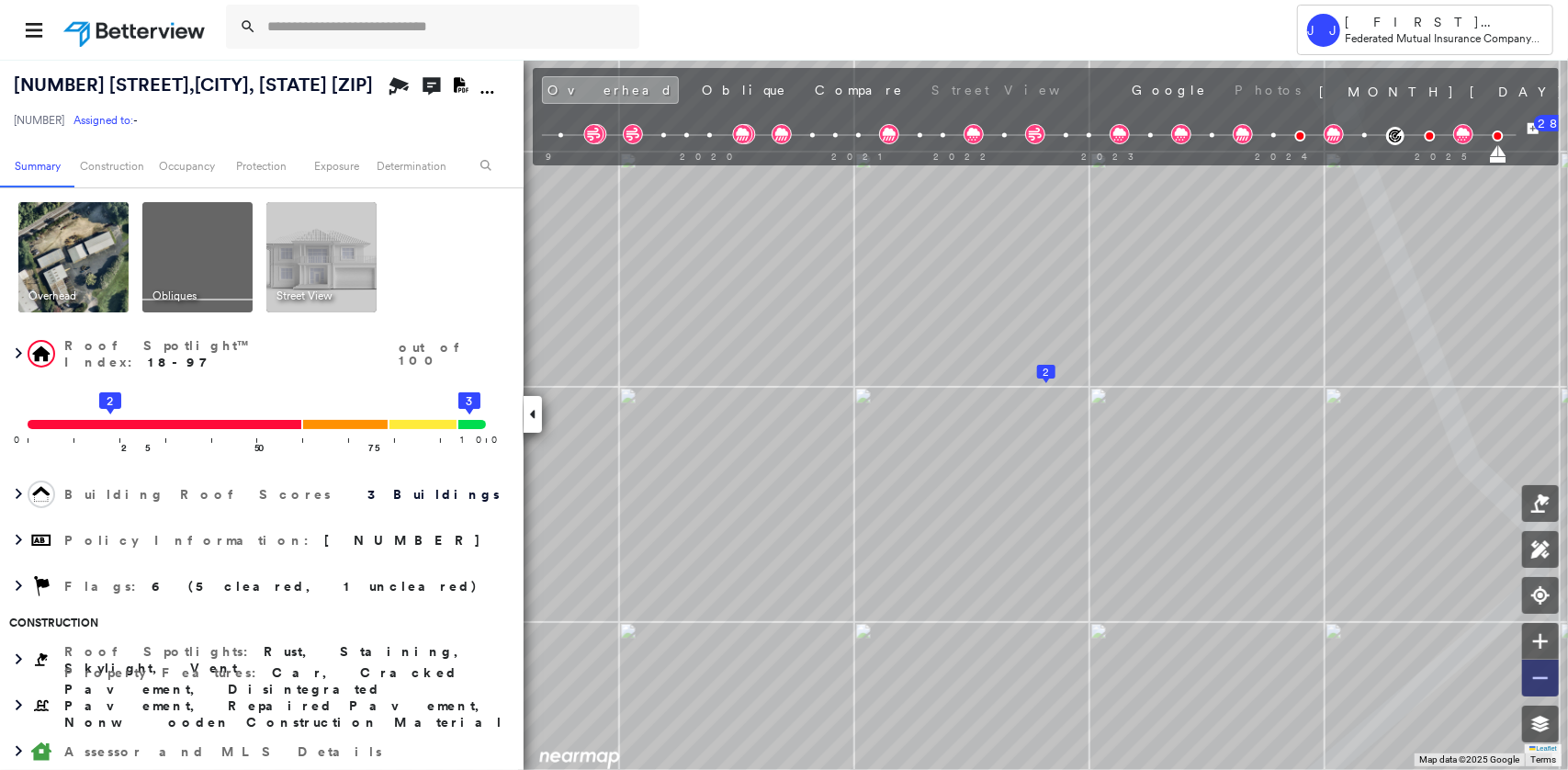 click 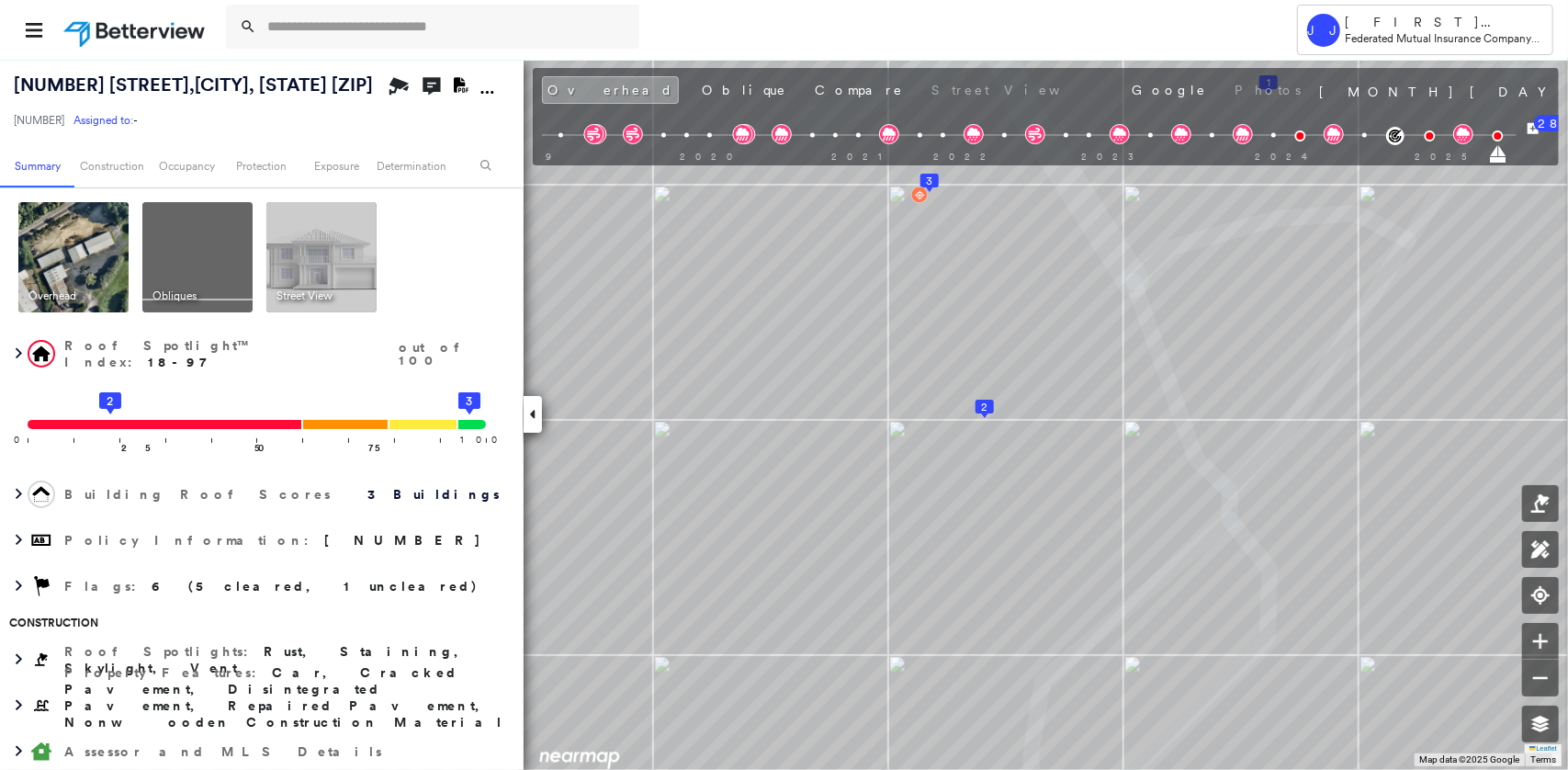 click at bounding box center [197, 257] 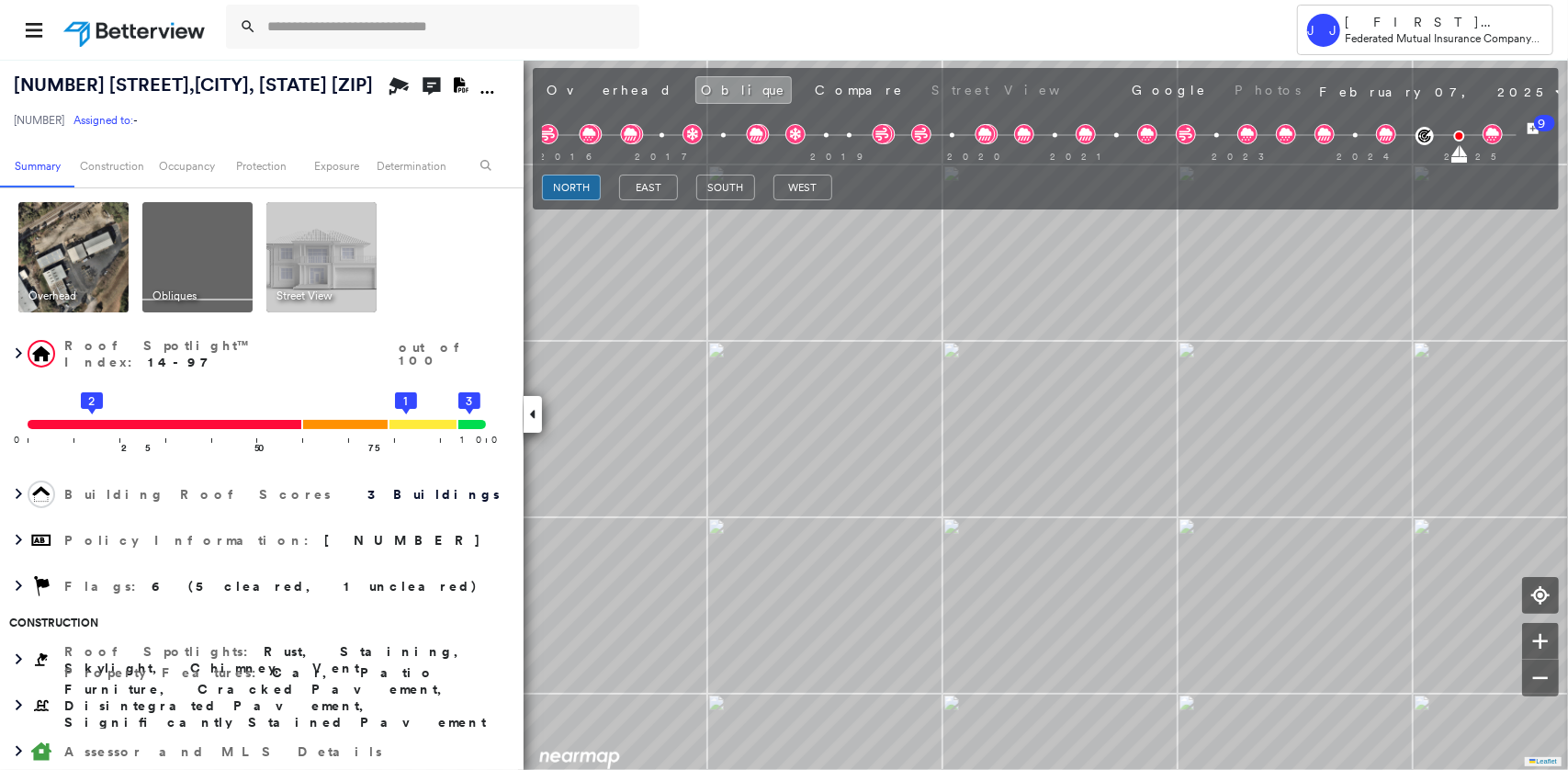 click on "[NUMBER] [STREET], [CITY], [STATE] [ZIP] [NUMBER] Assigned to: - Assigned to: - [NUMBER] Assigned to: - Open Comments Download PDF Report" at bounding box center [262, 101] 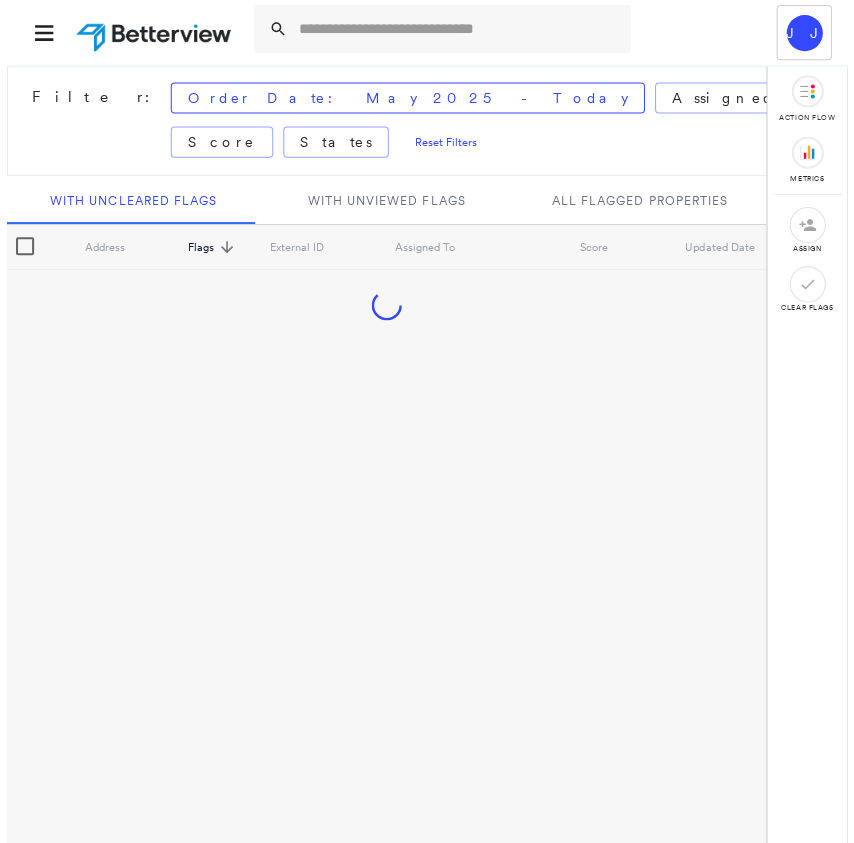 scroll, scrollTop: 0, scrollLeft: 0, axis: both 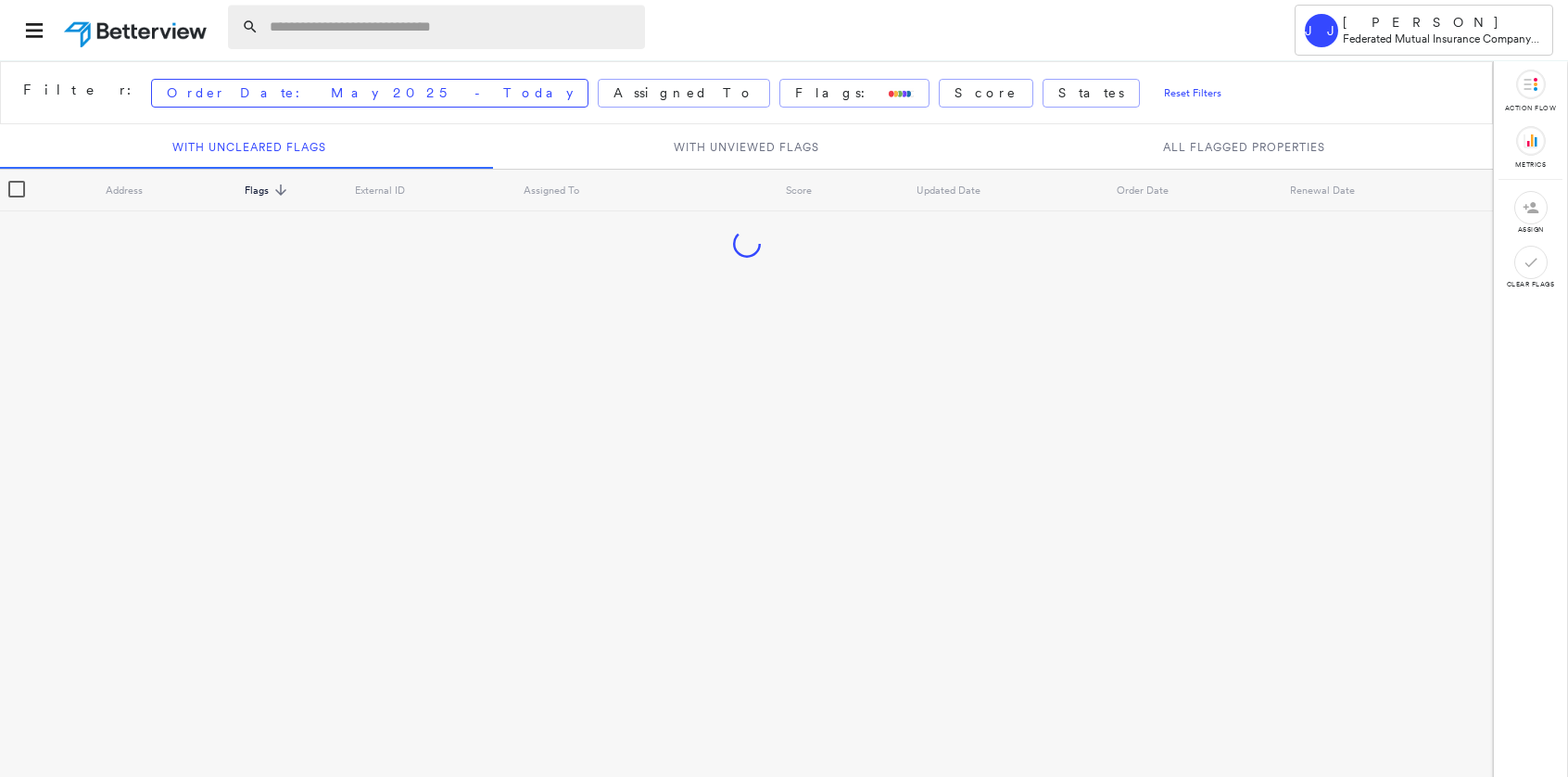click at bounding box center (451, 27) 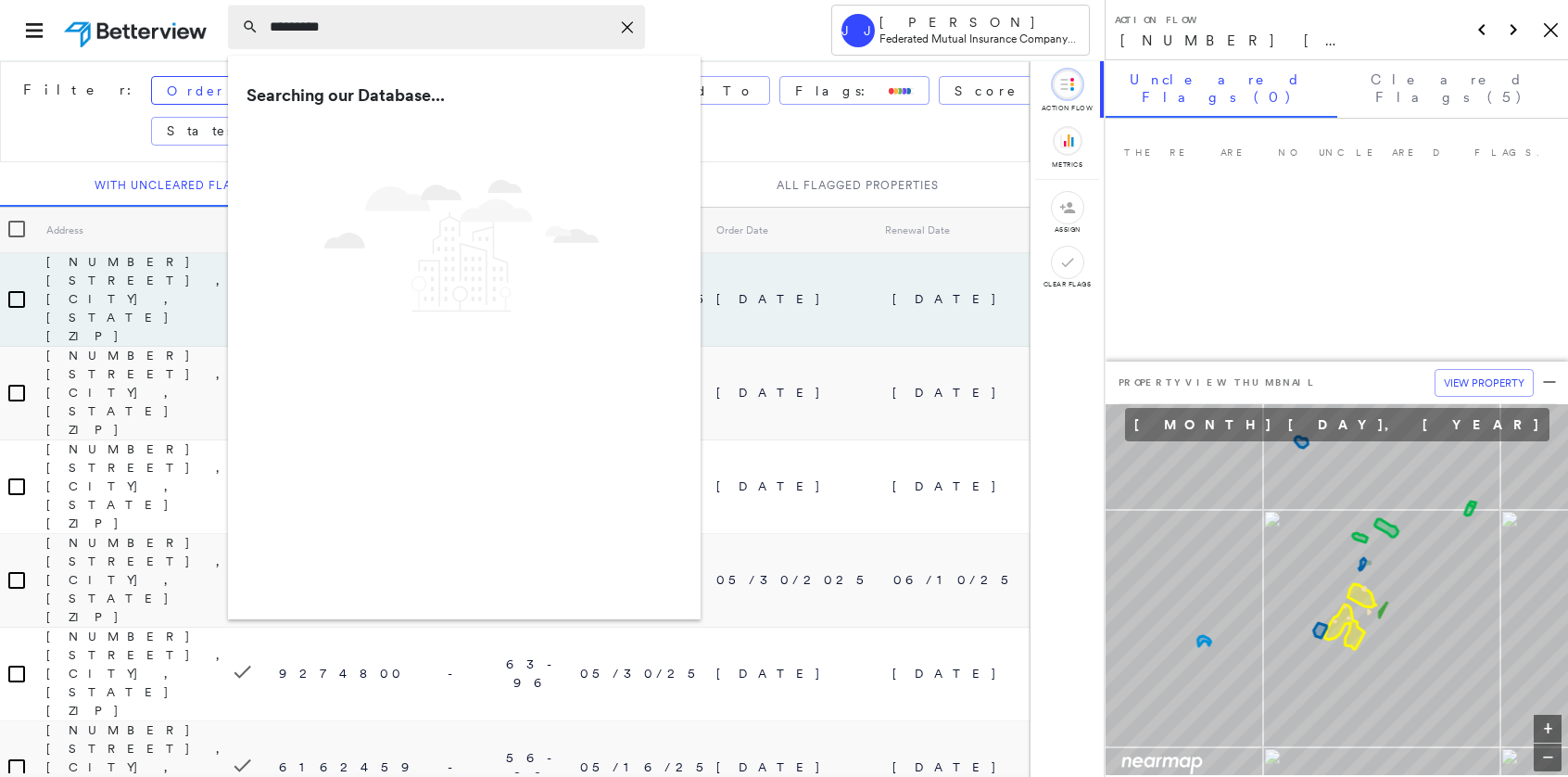 type on "*********" 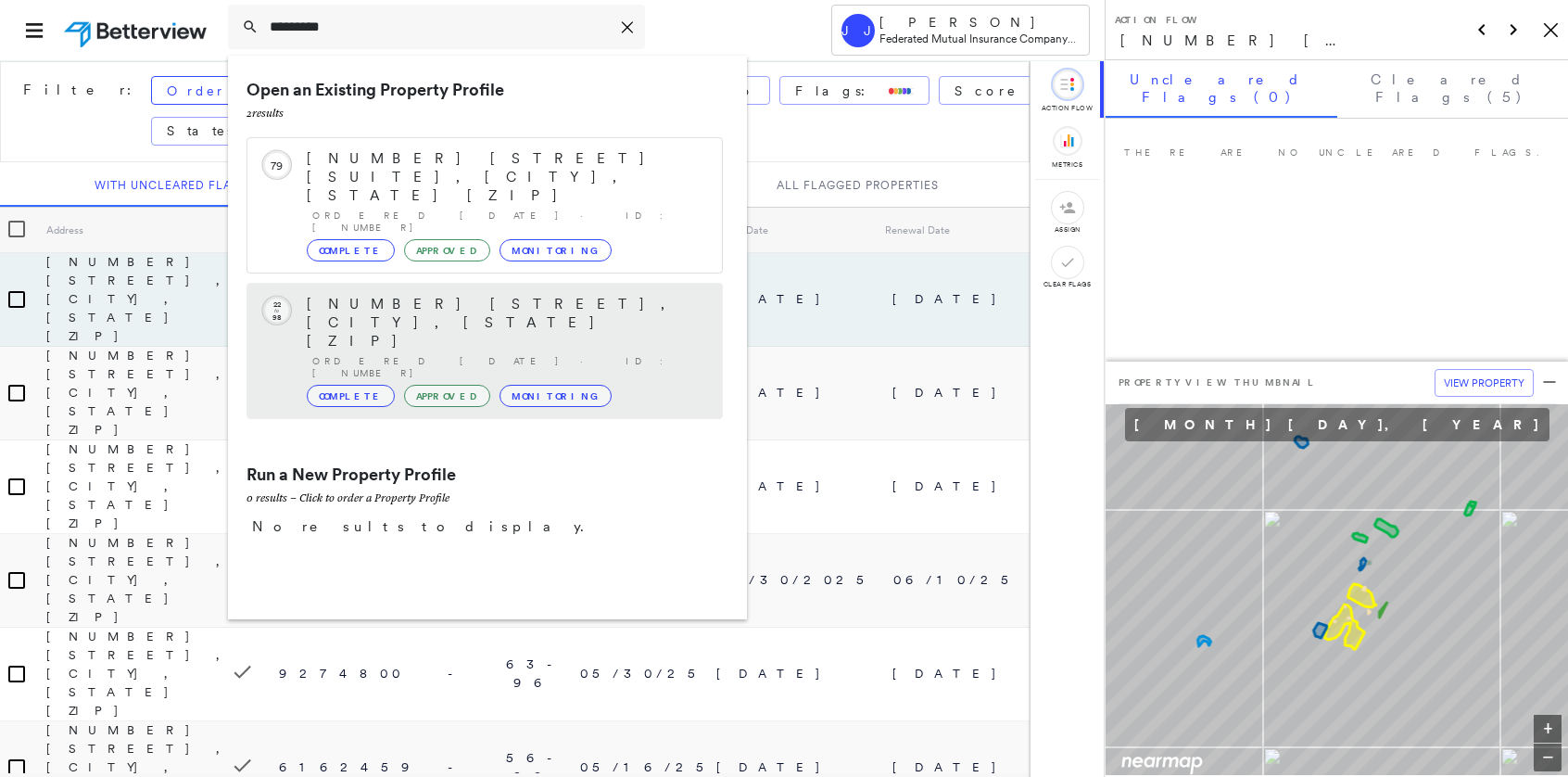 click on "Complete" at bounding box center (350, 396) 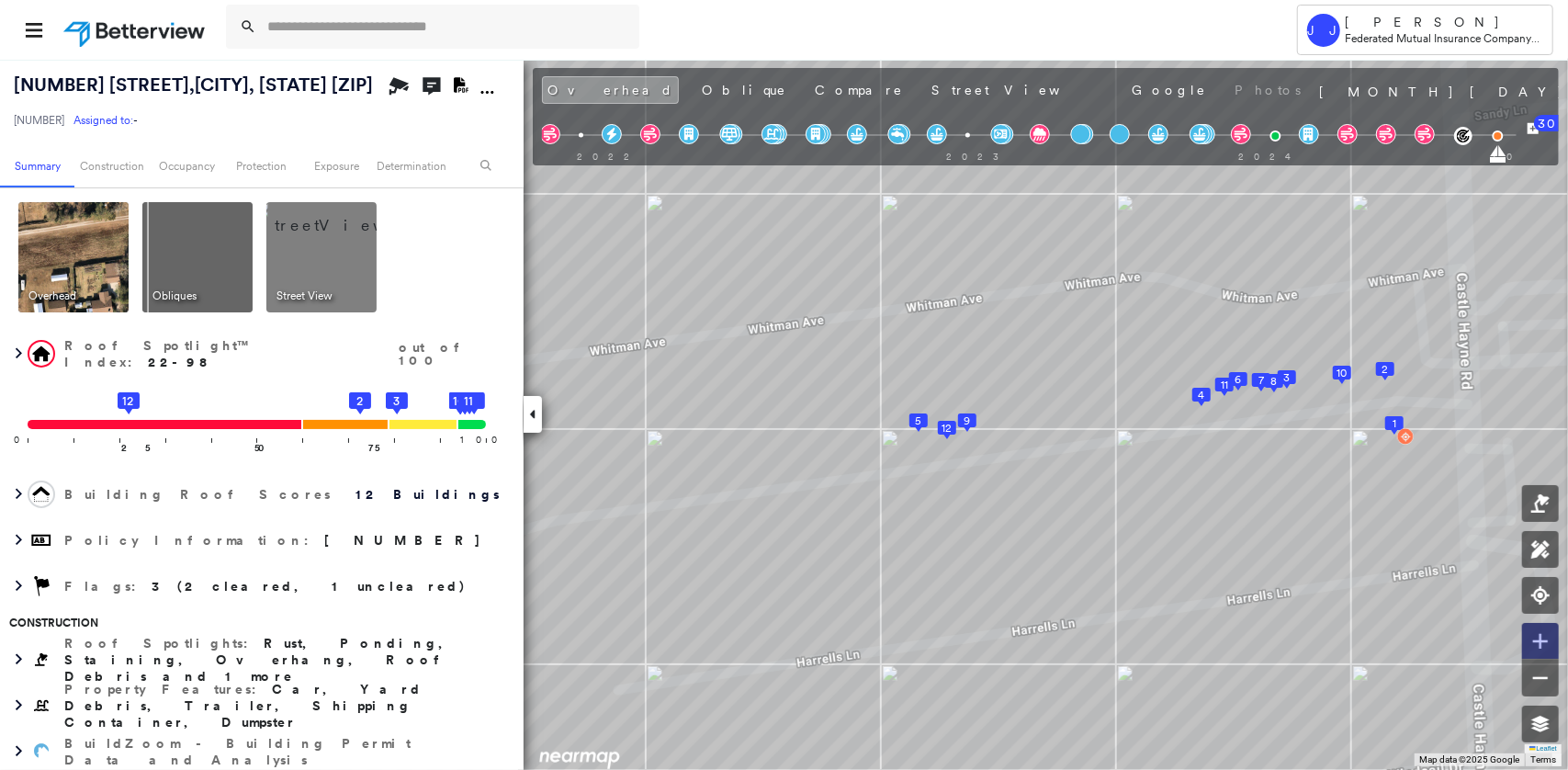 click 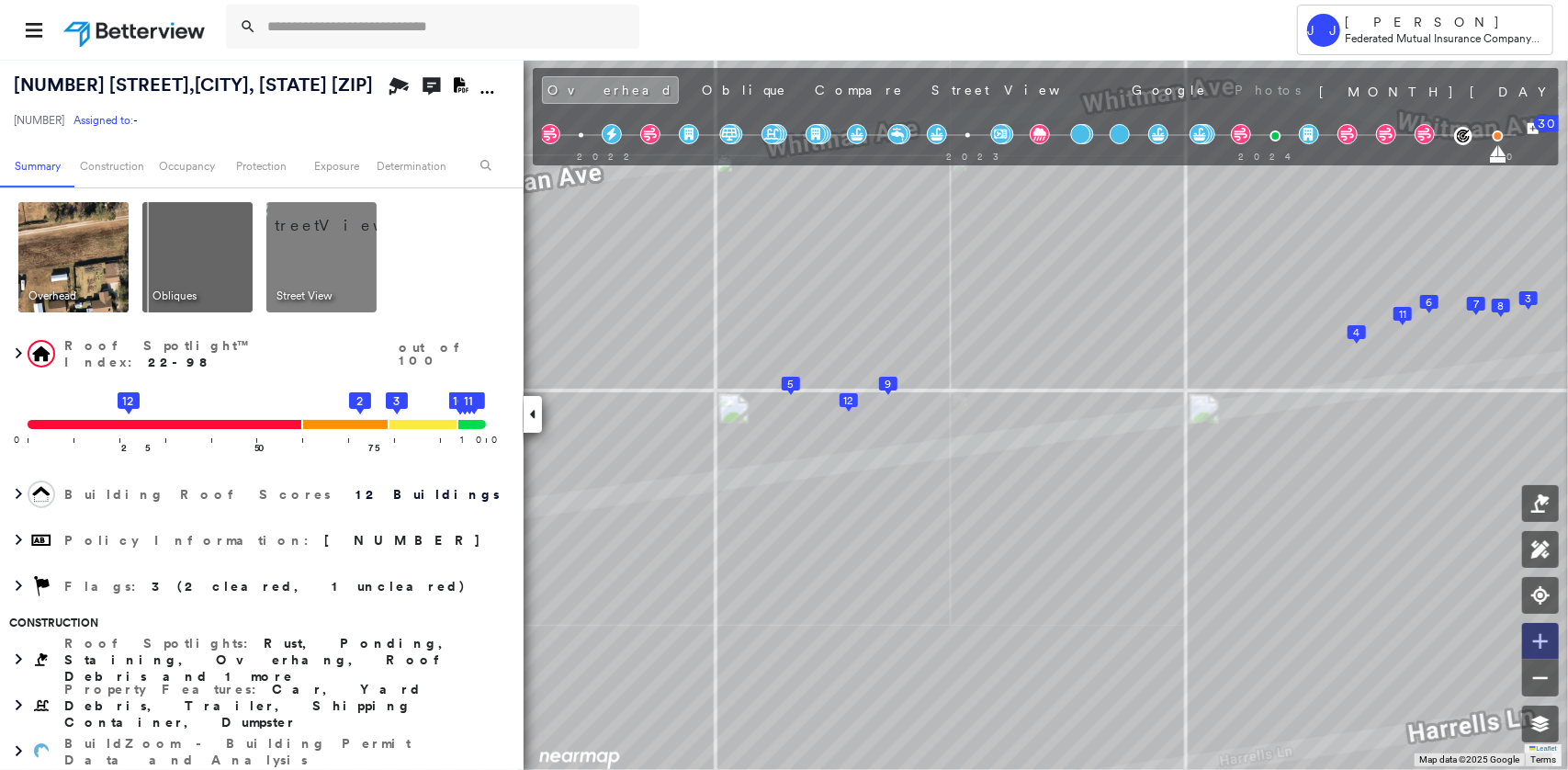 click 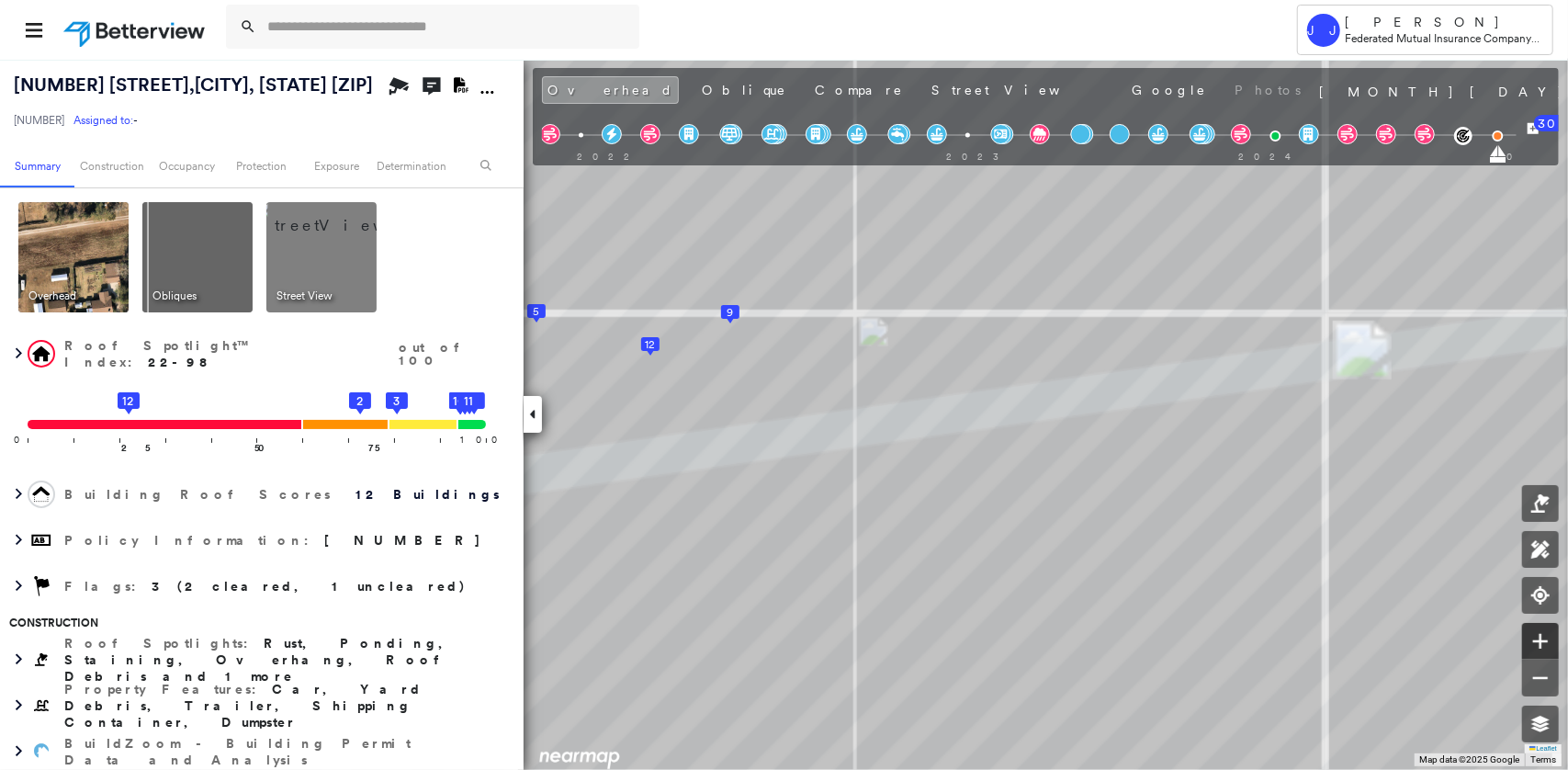 click 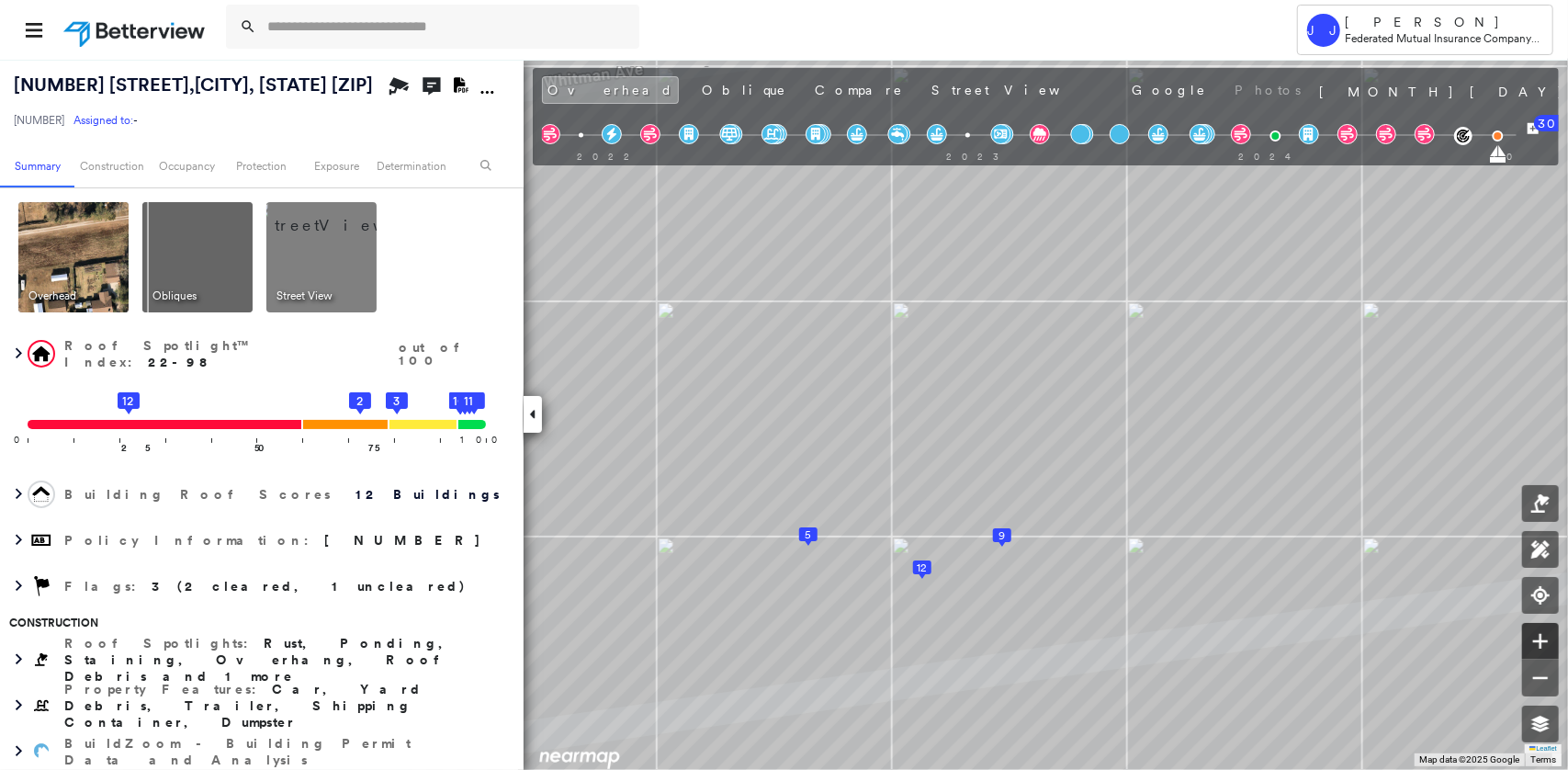 click at bounding box center [1540, 641] 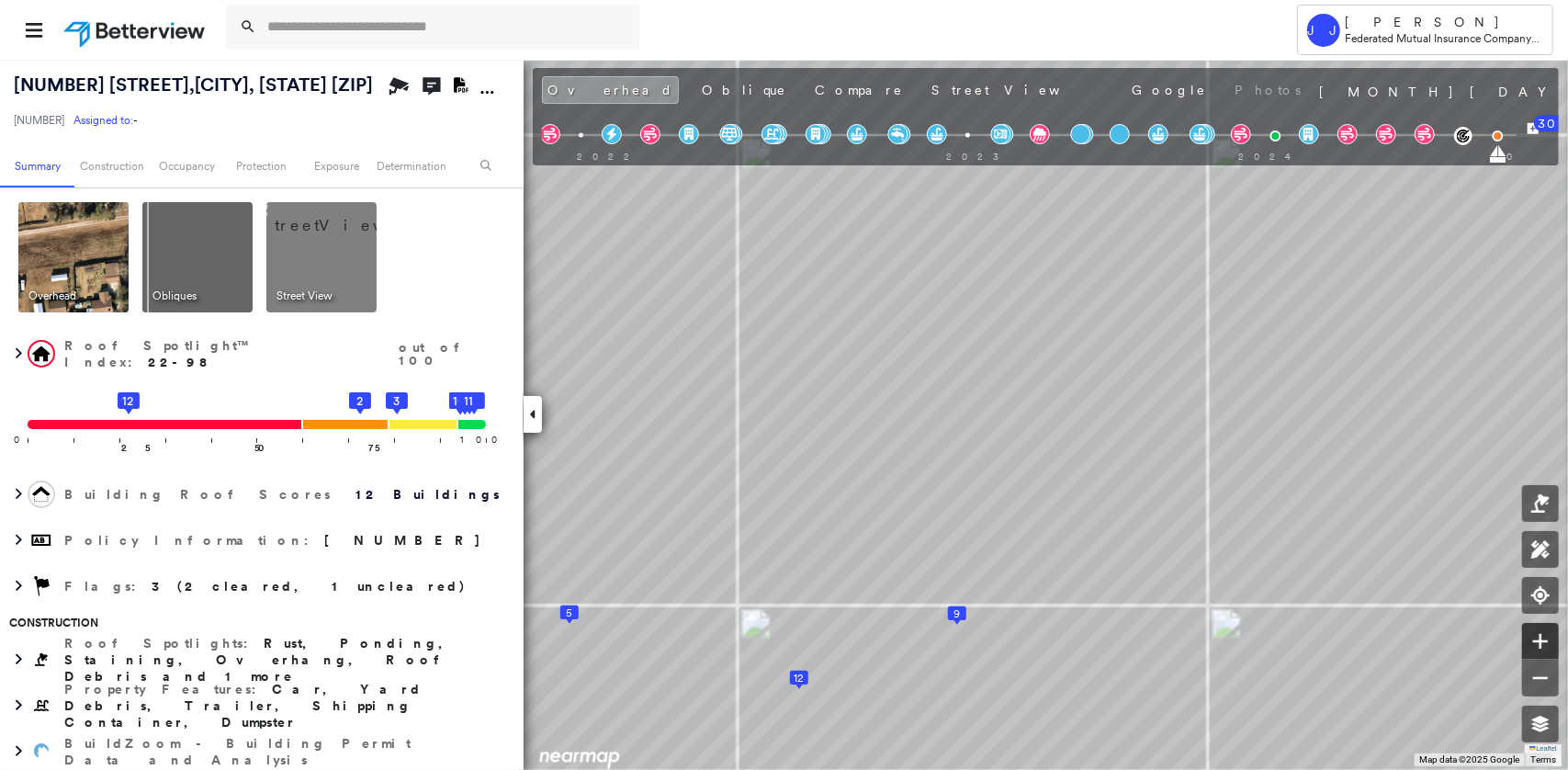 click at bounding box center (1540, 641) 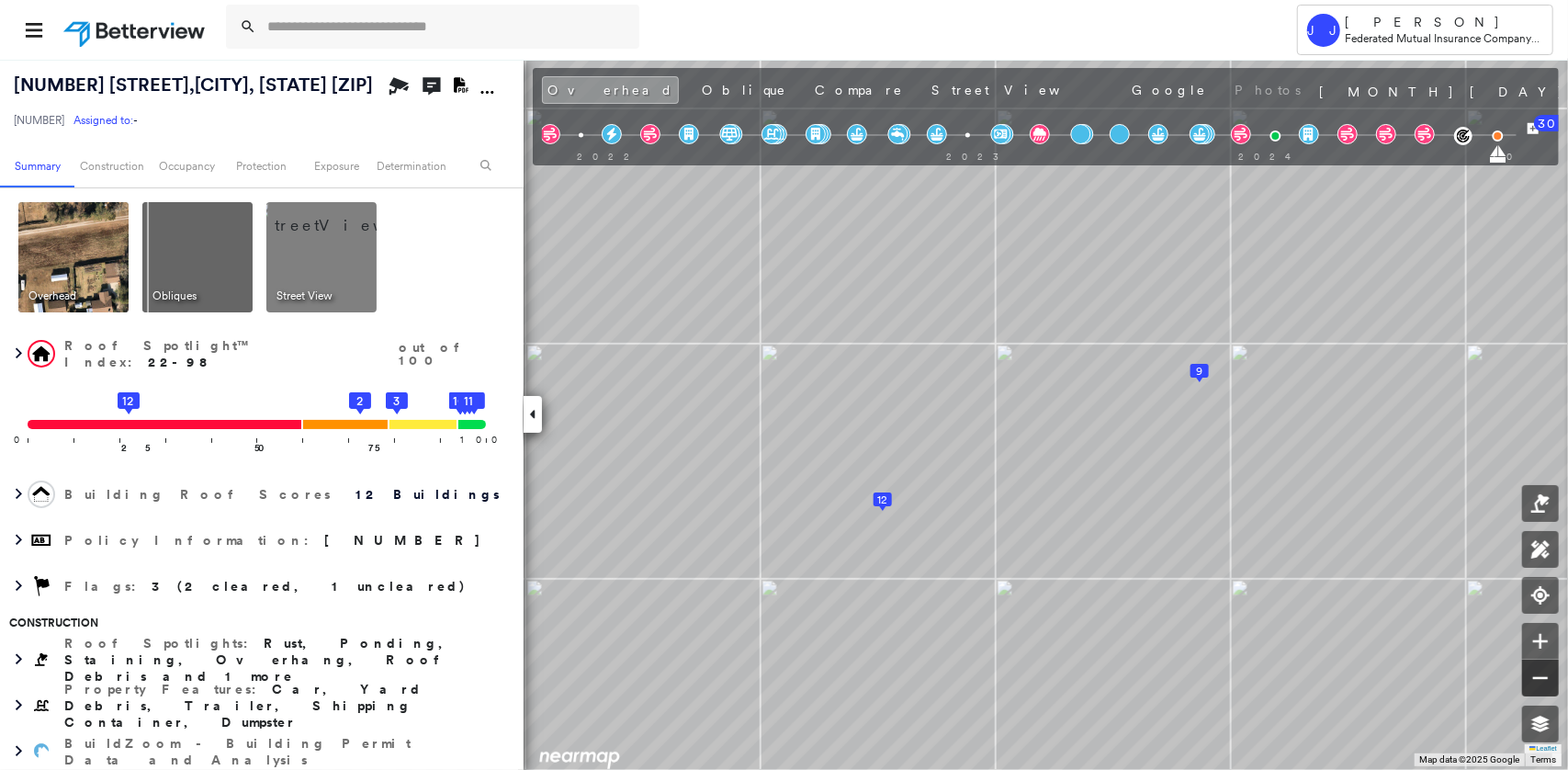 click 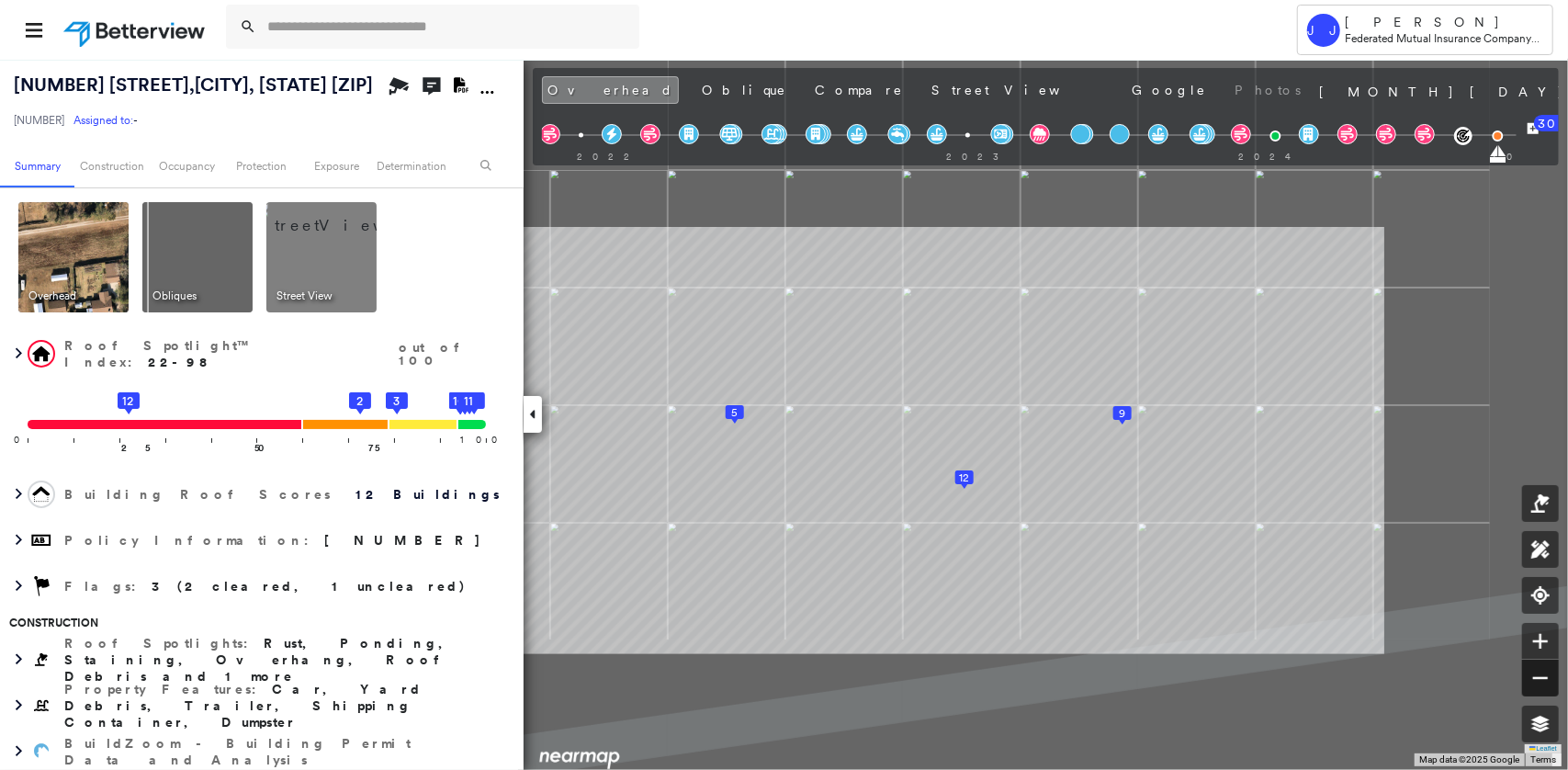 click 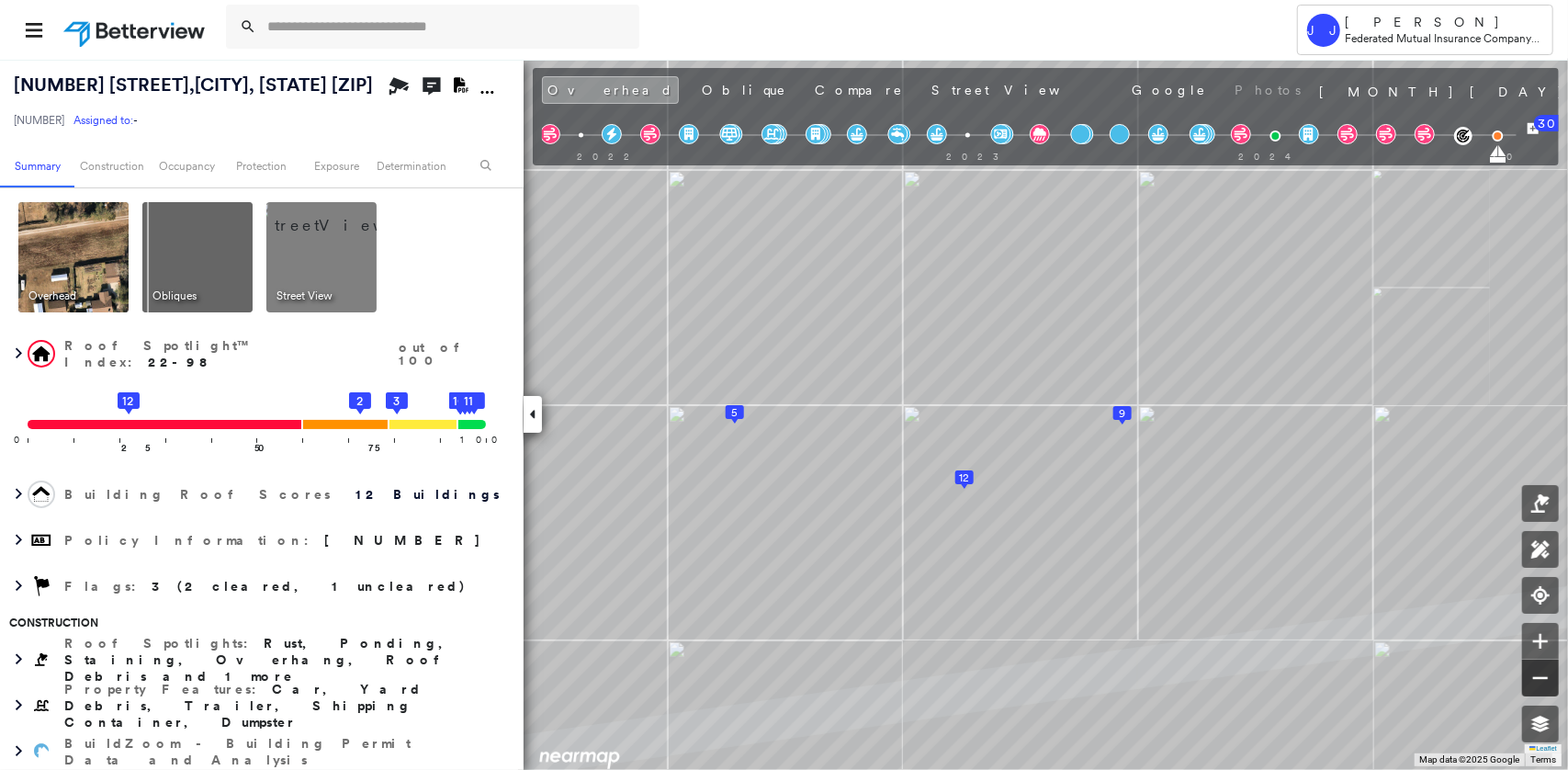 click 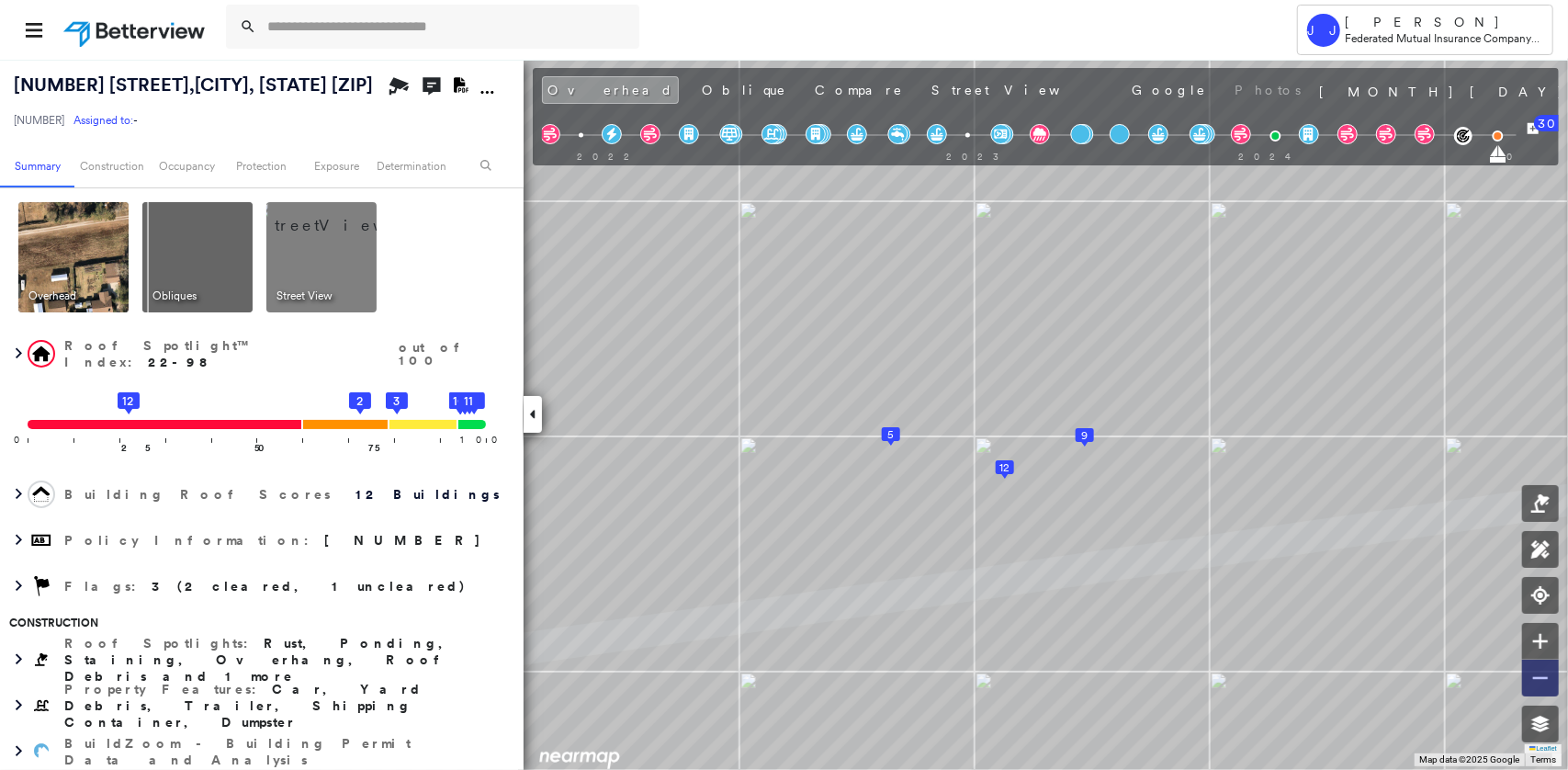 click 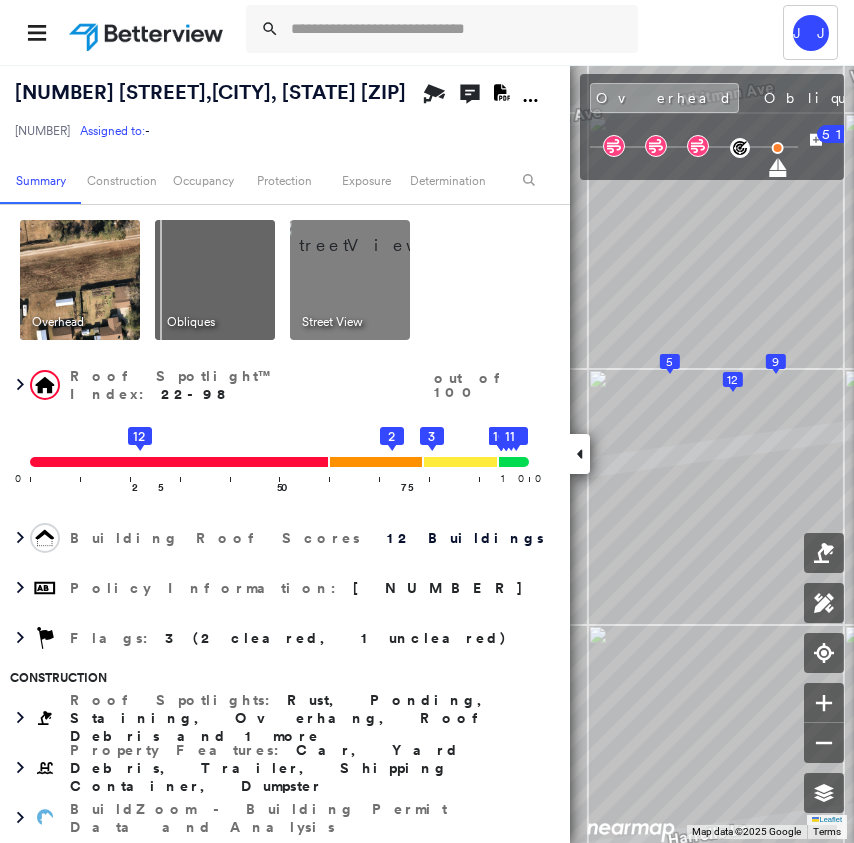 click on "JJ Julie Johnson Federated Mutual Insurance Company  -   PL / CL" at bounding box center (427, 32) 